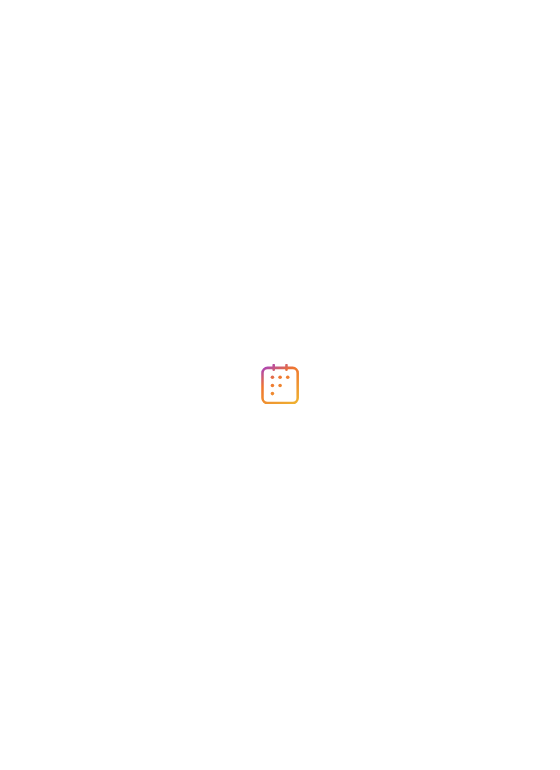 scroll, scrollTop: 0, scrollLeft: 0, axis: both 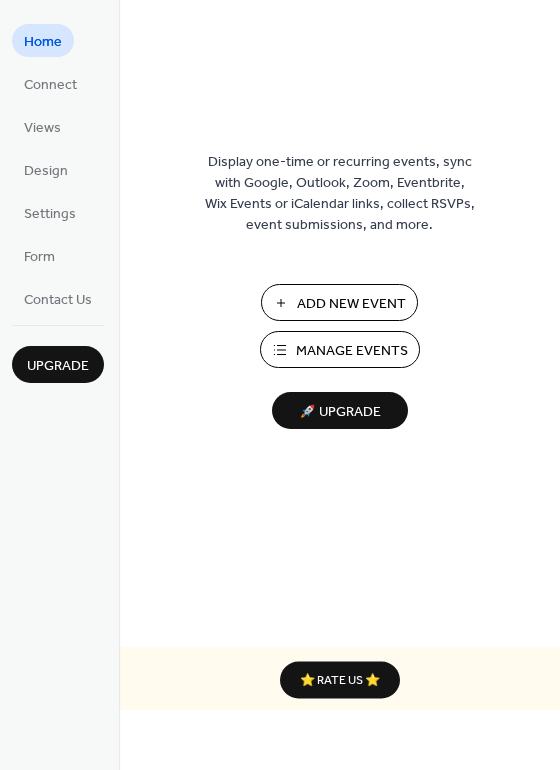 click on "Add New Event" at bounding box center (351, 304) 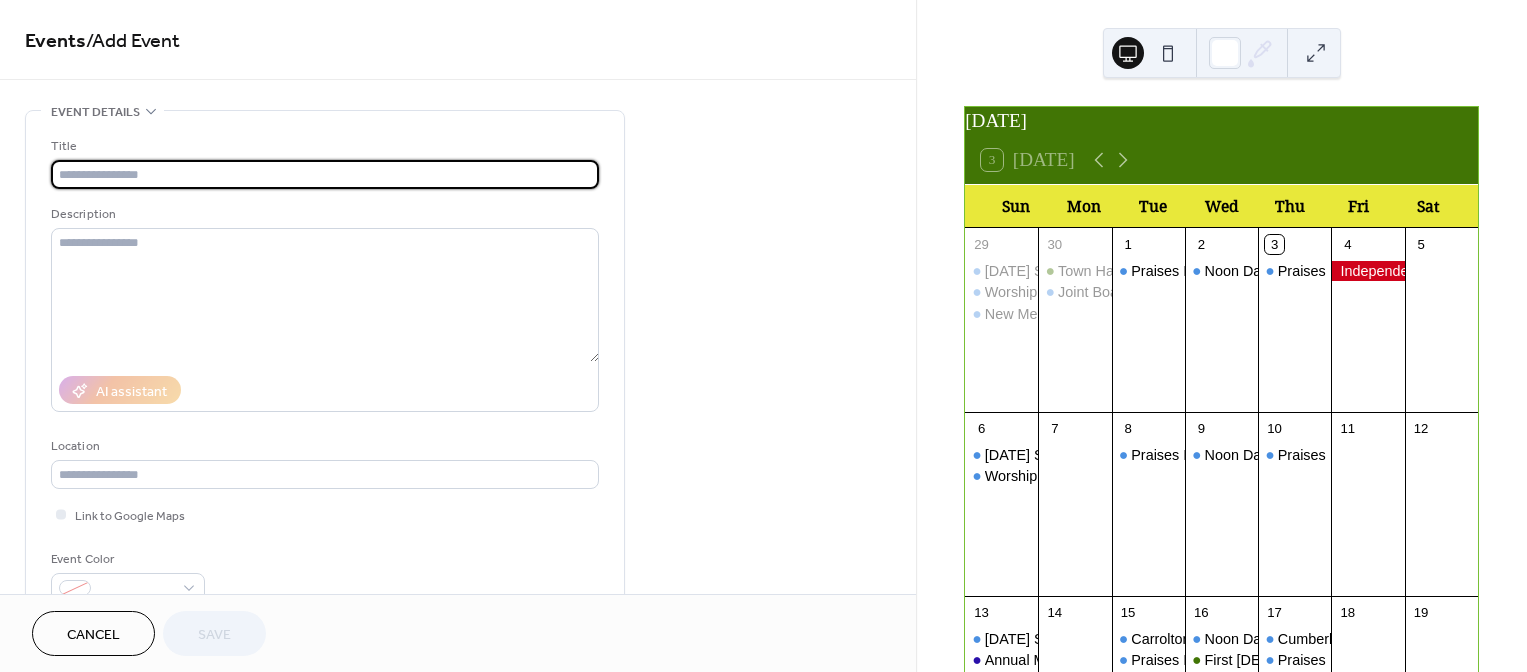 scroll, scrollTop: 0, scrollLeft: 0, axis: both 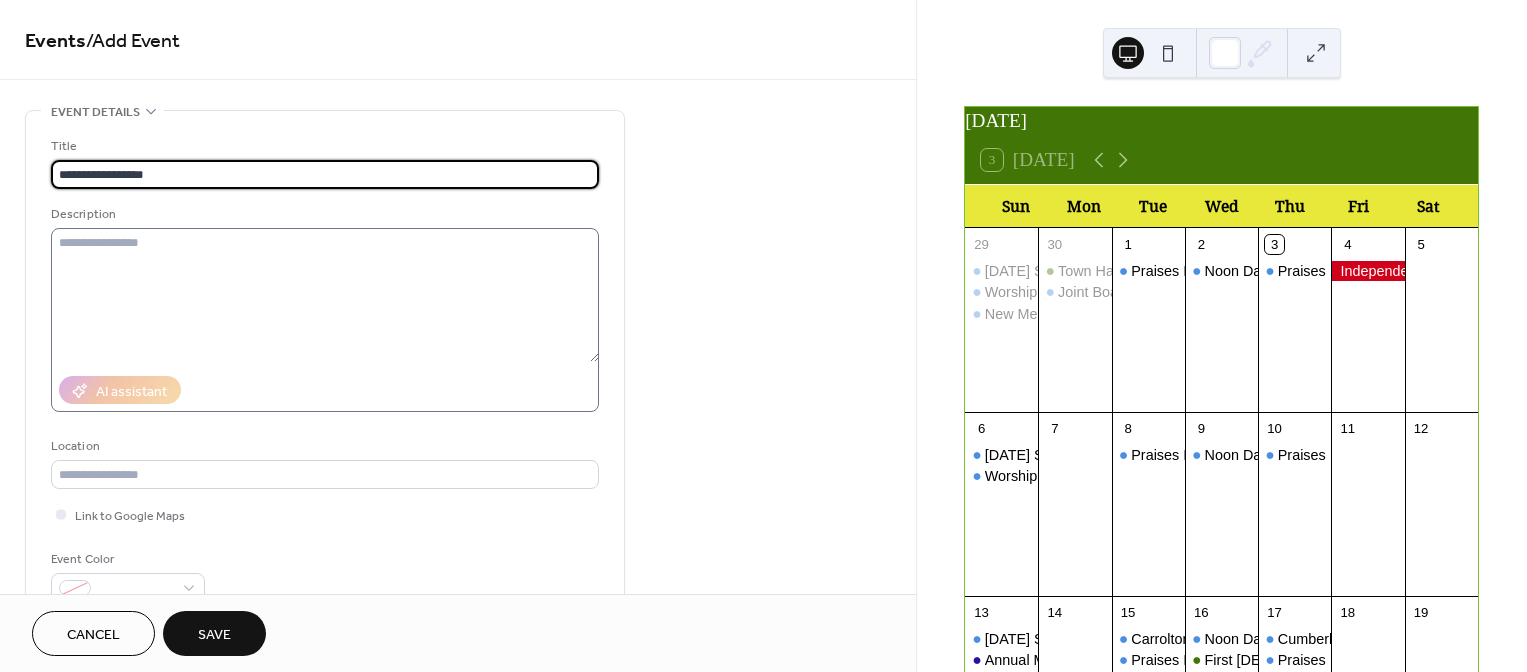 type on "**********" 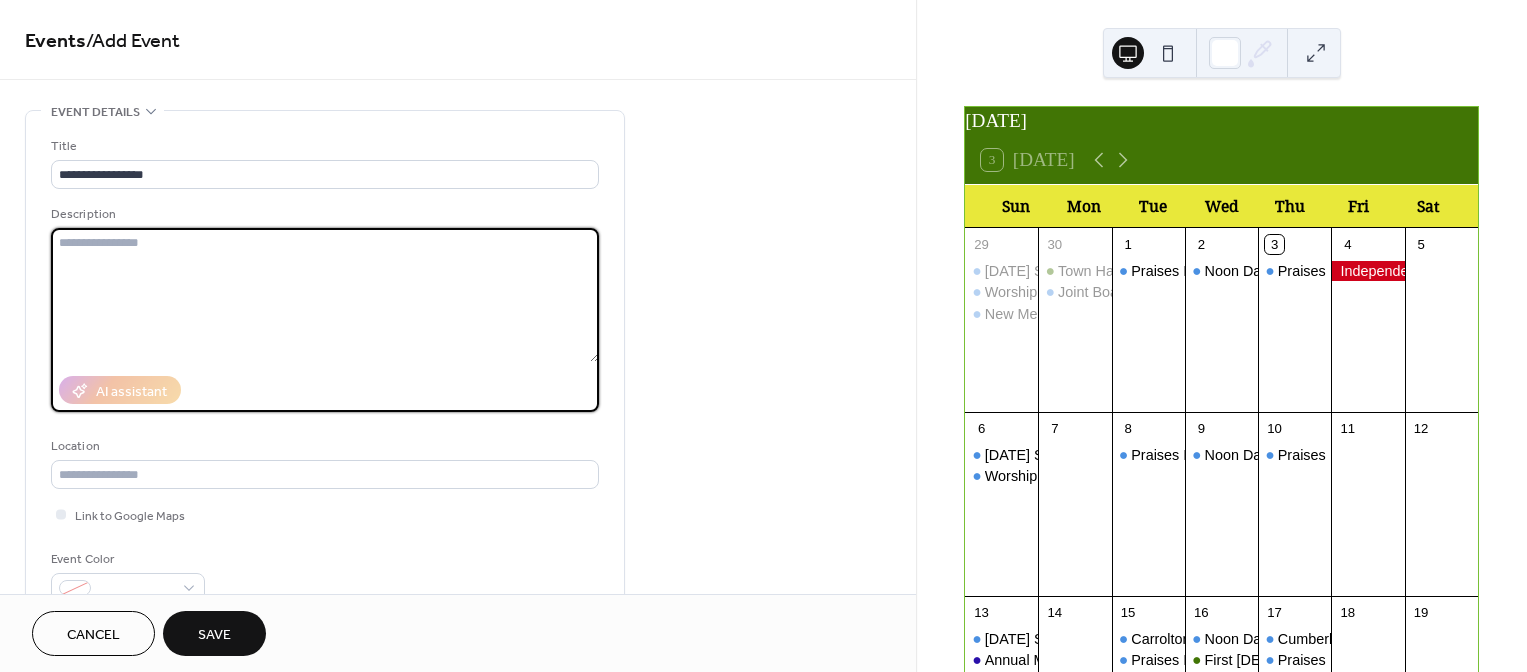 click at bounding box center [325, 295] 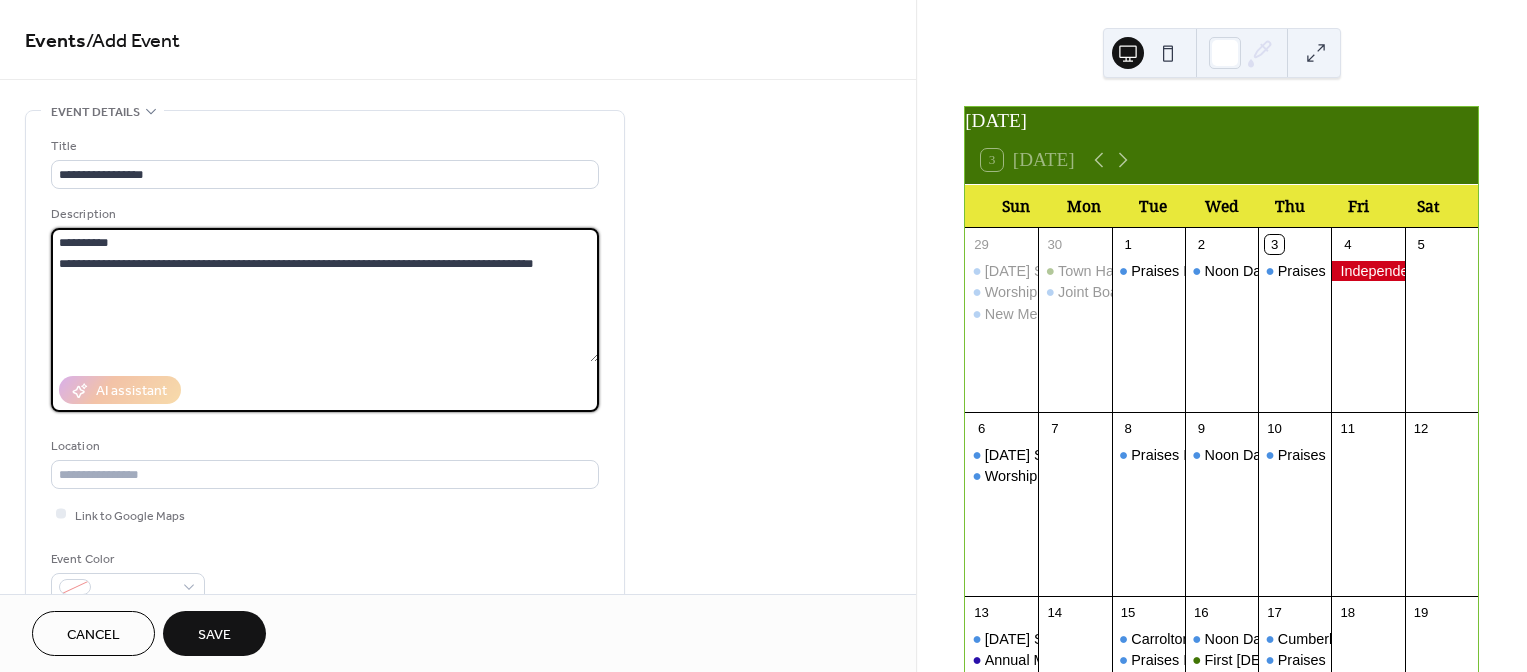 click on "**********" at bounding box center [325, 295] 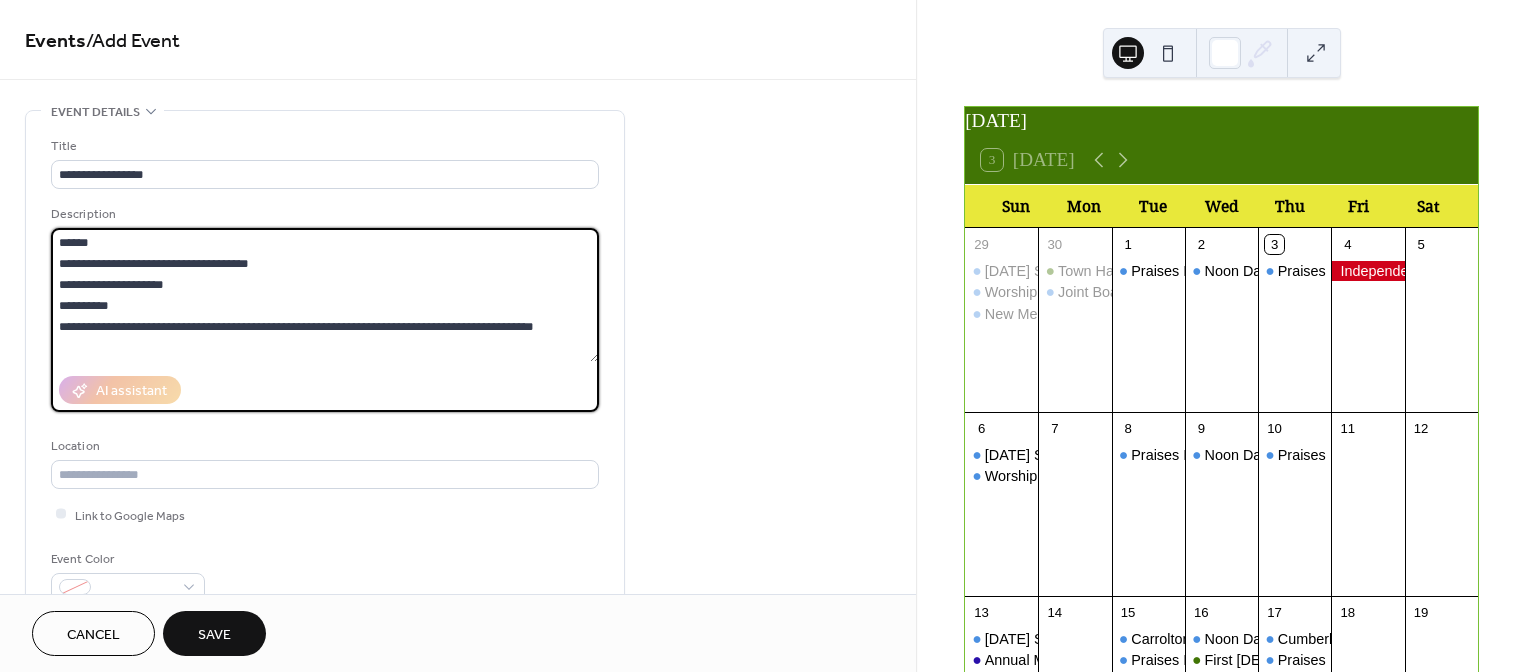 click on "**********" at bounding box center (325, 295) 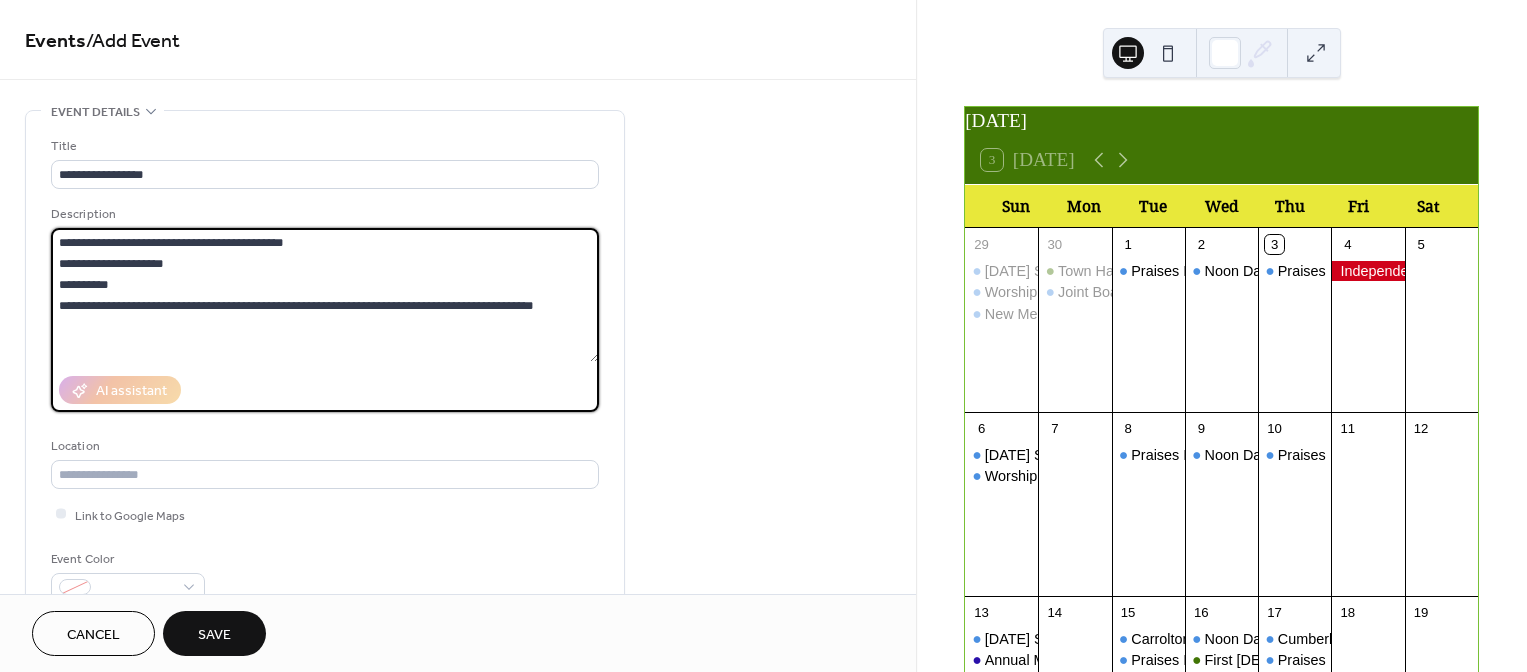 drag, startPoint x: 916, startPoint y: 143, endPoint x: 913, endPoint y: 265, distance: 122.03688 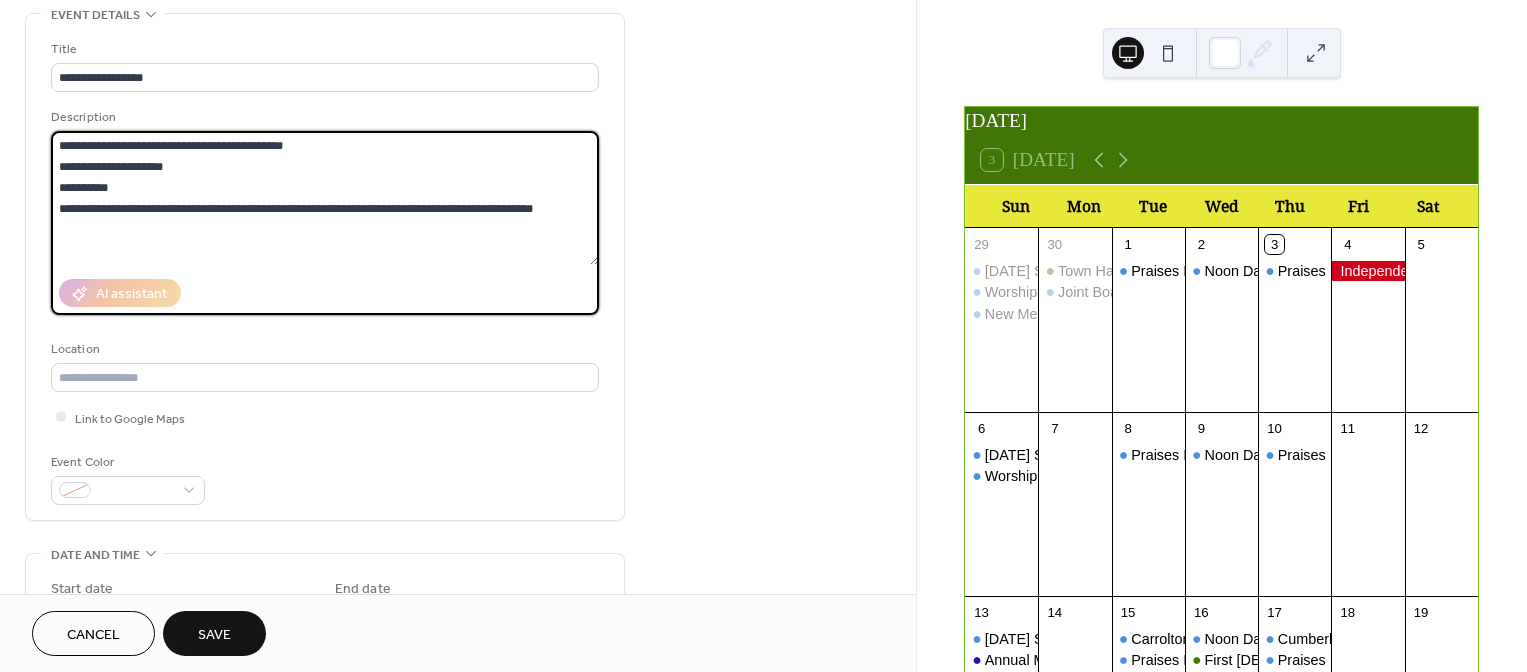 scroll, scrollTop: 220, scrollLeft: 0, axis: vertical 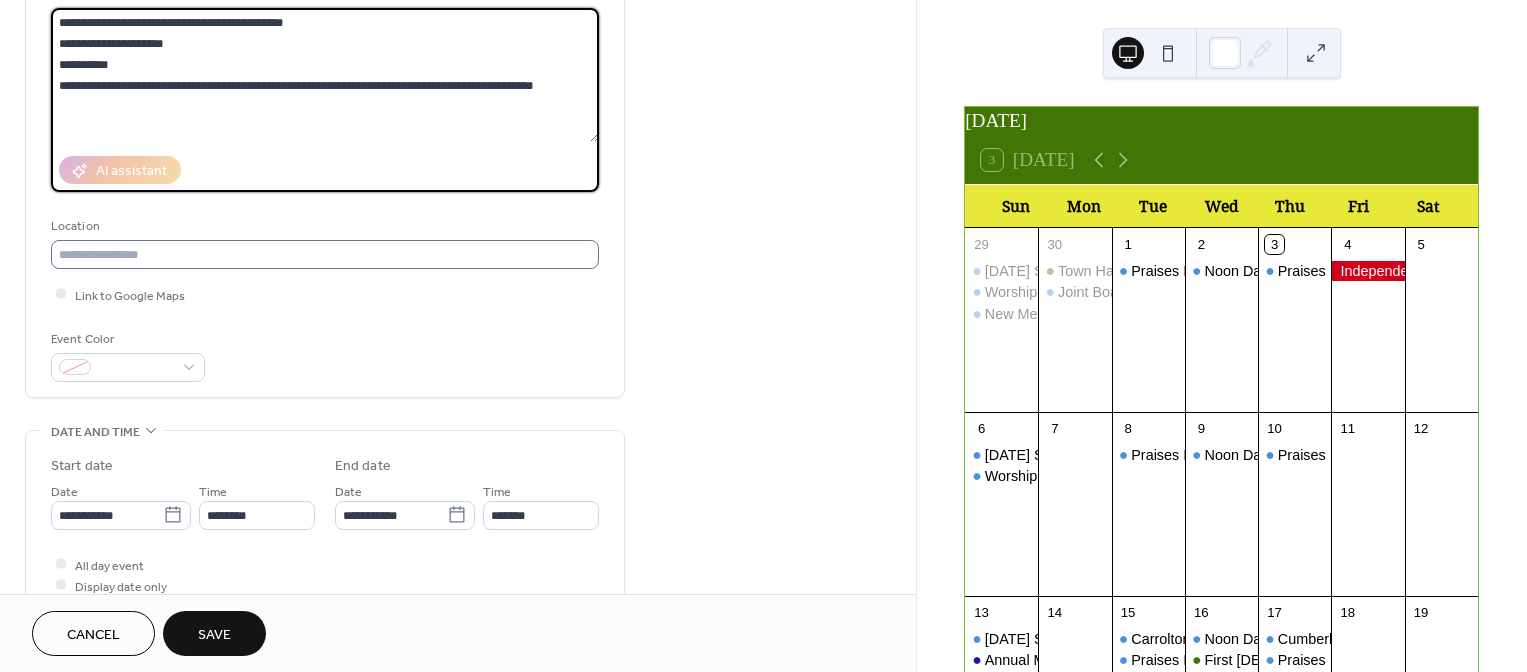 type on "**********" 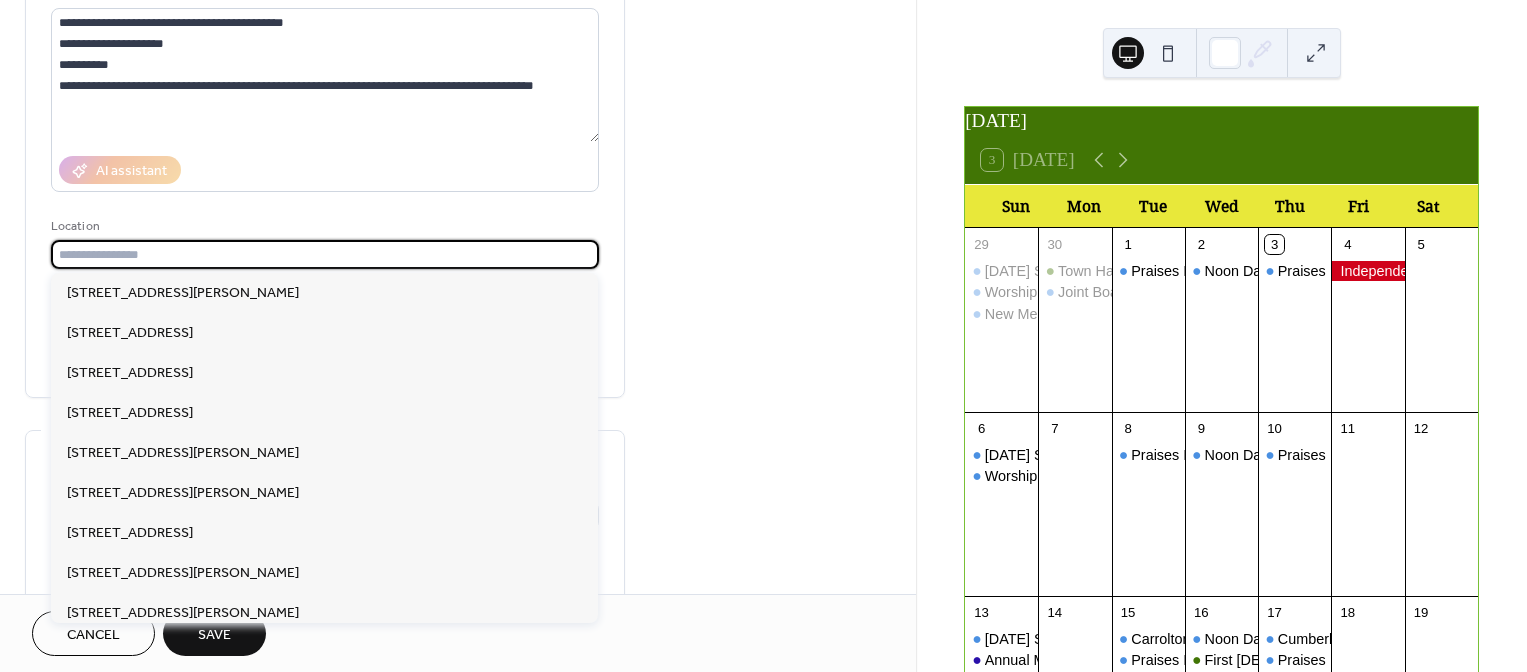 click at bounding box center (325, 254) 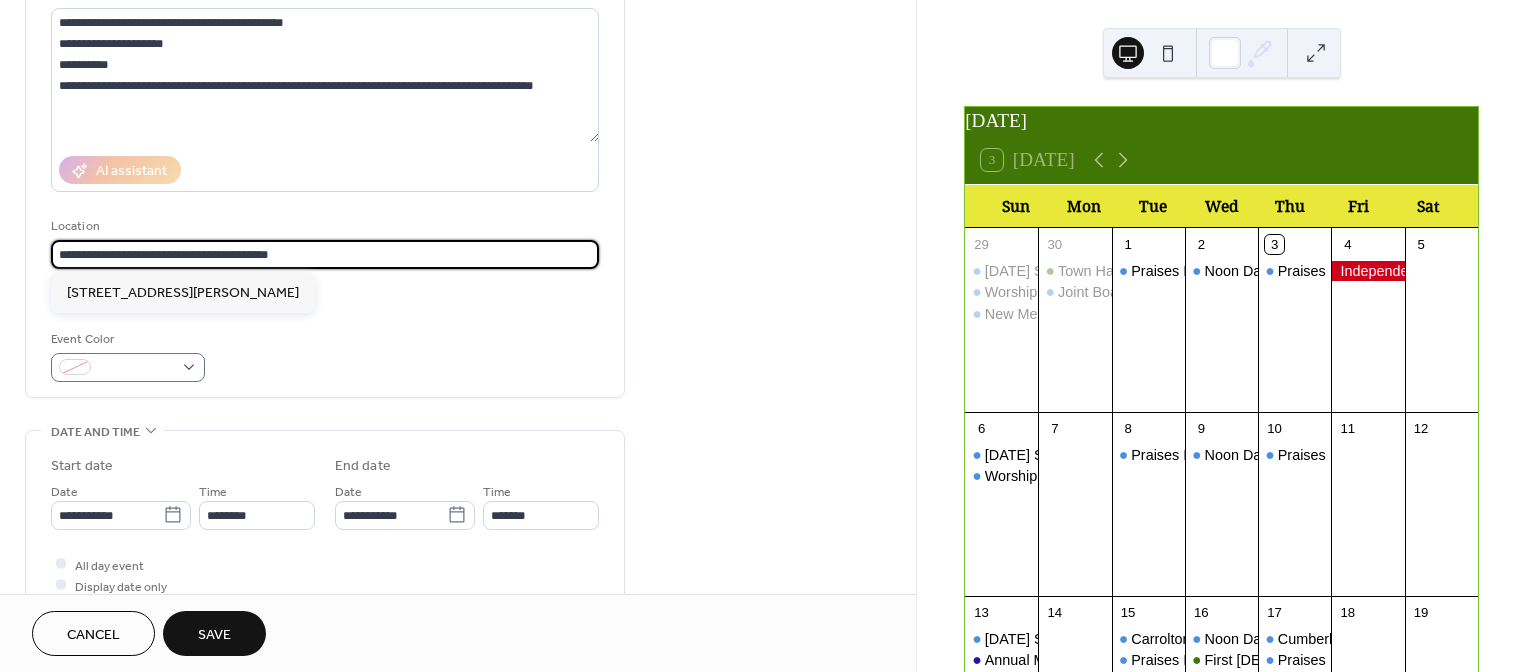 type on "**********" 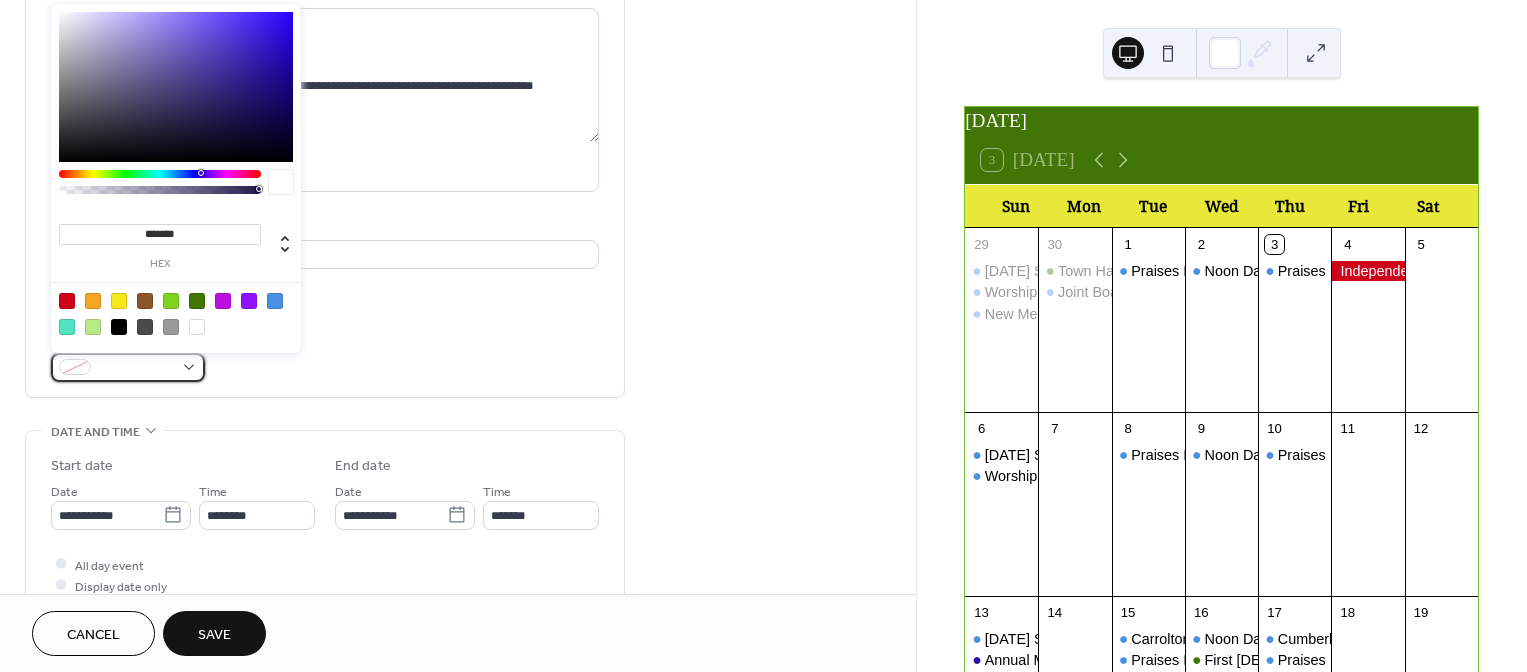 click at bounding box center (128, 367) 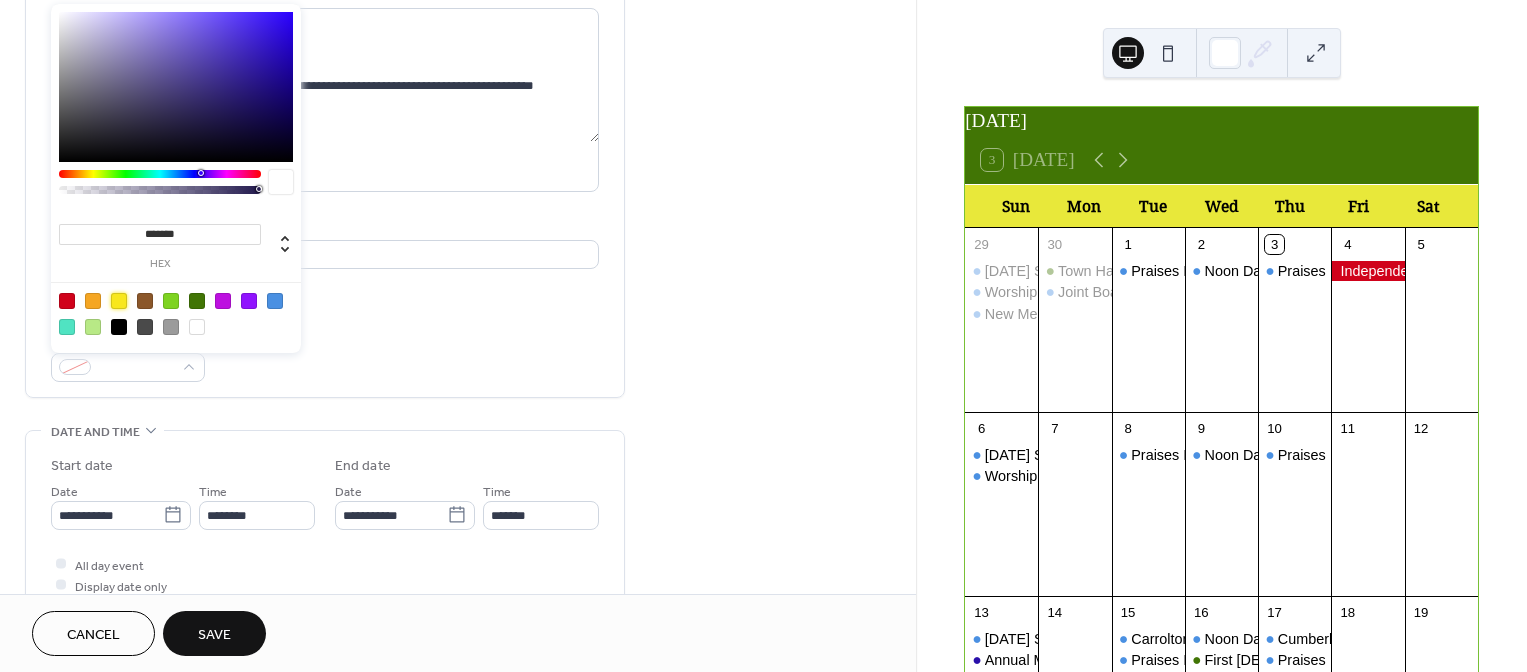 click at bounding box center (119, 301) 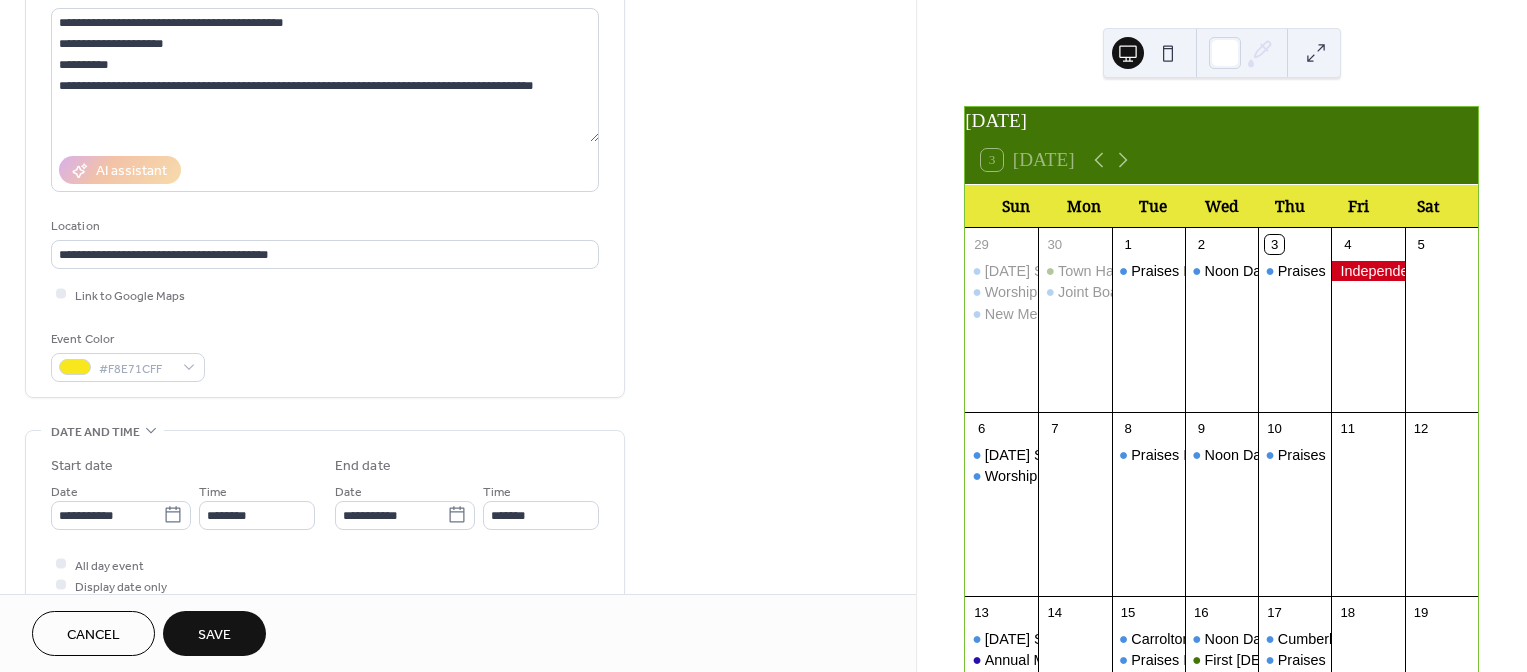 click on "**********" at bounding box center (325, 149) 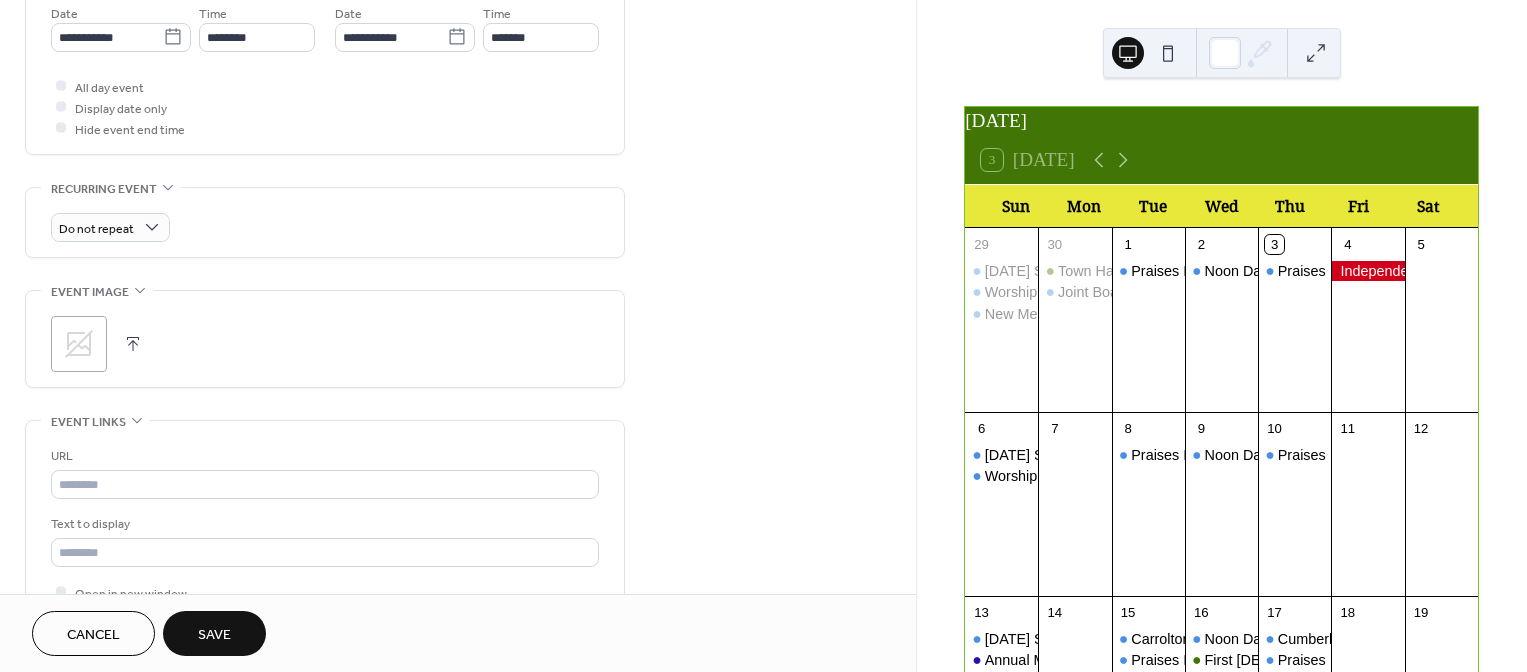 scroll, scrollTop: 651, scrollLeft: 0, axis: vertical 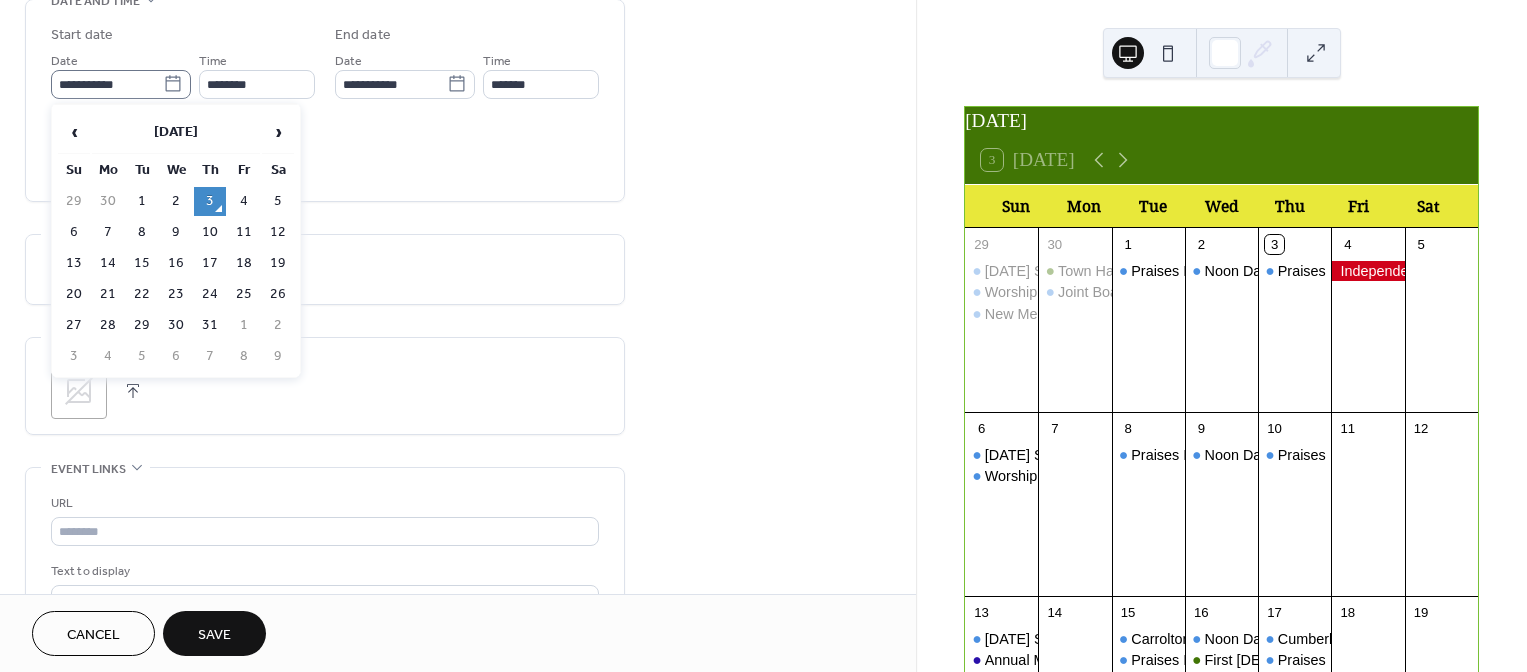 click 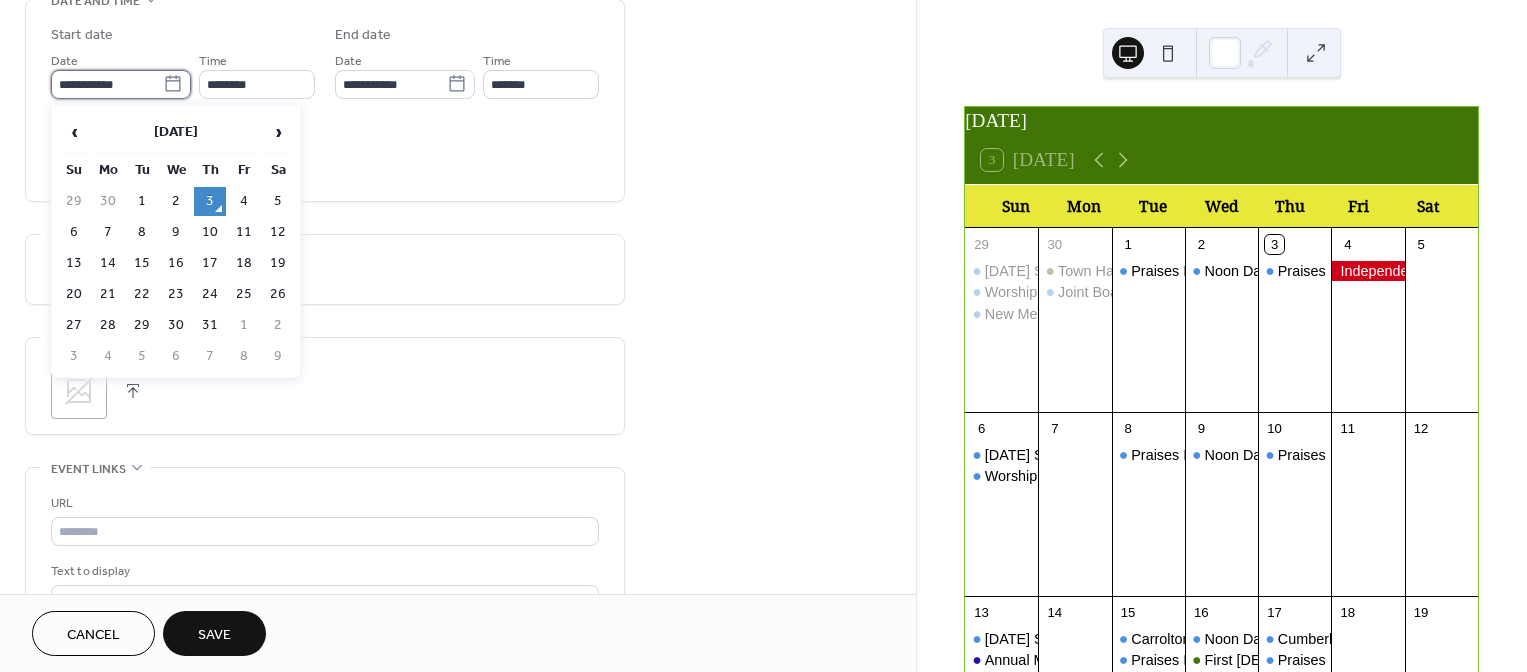click on "**********" at bounding box center (107, 84) 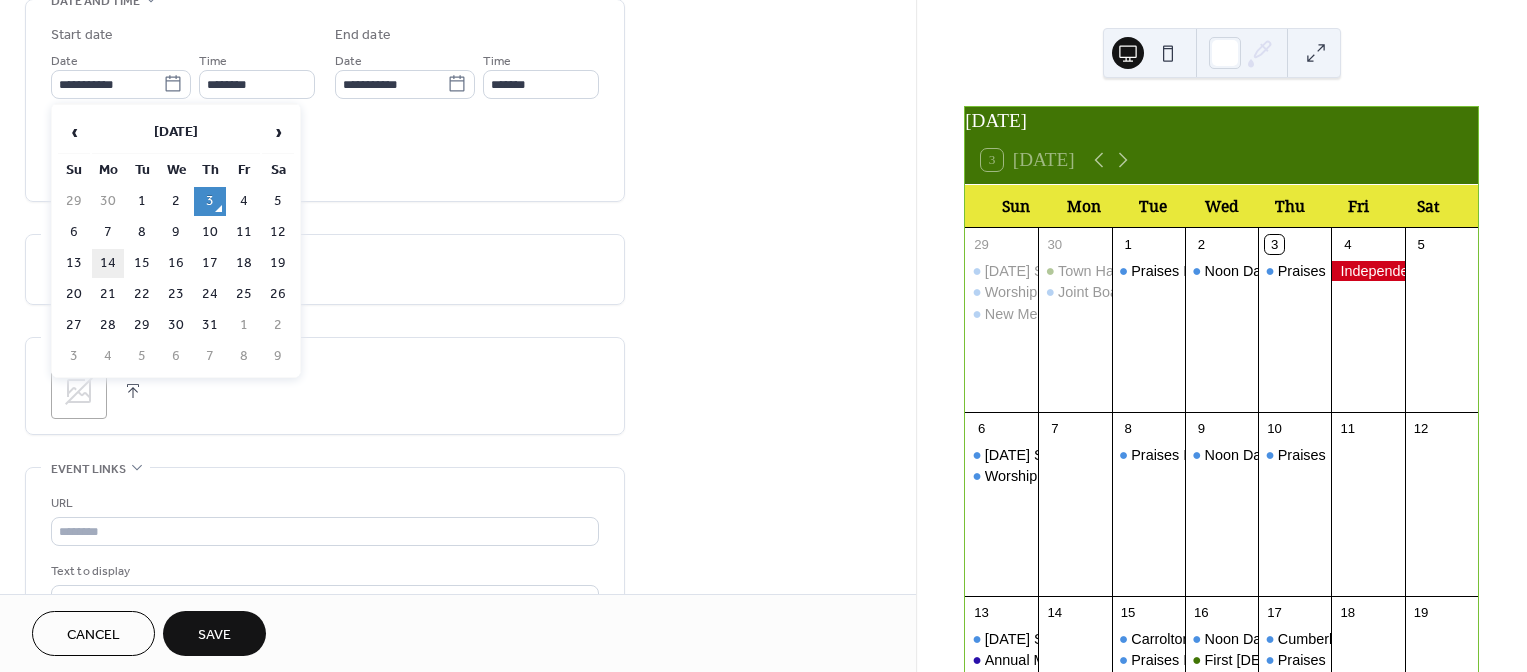click on "14" at bounding box center (108, 263) 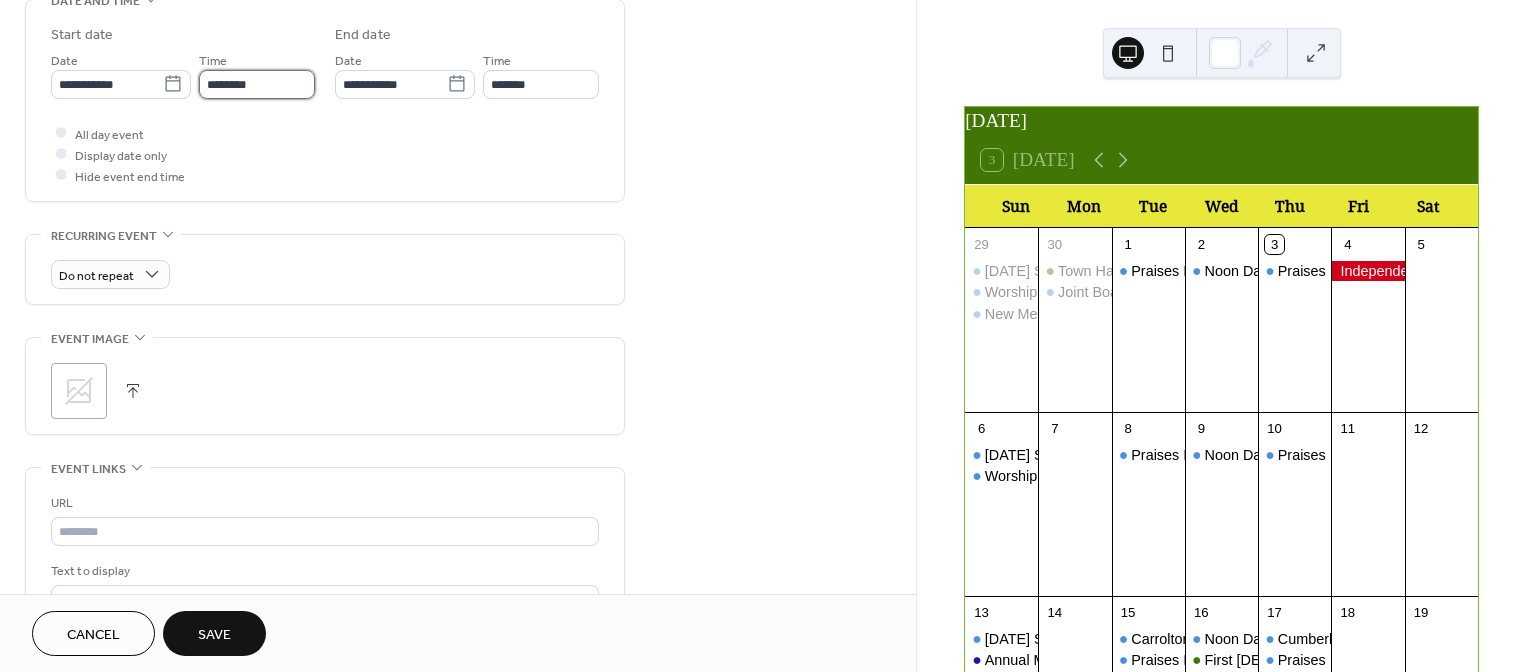click on "********" at bounding box center (257, 84) 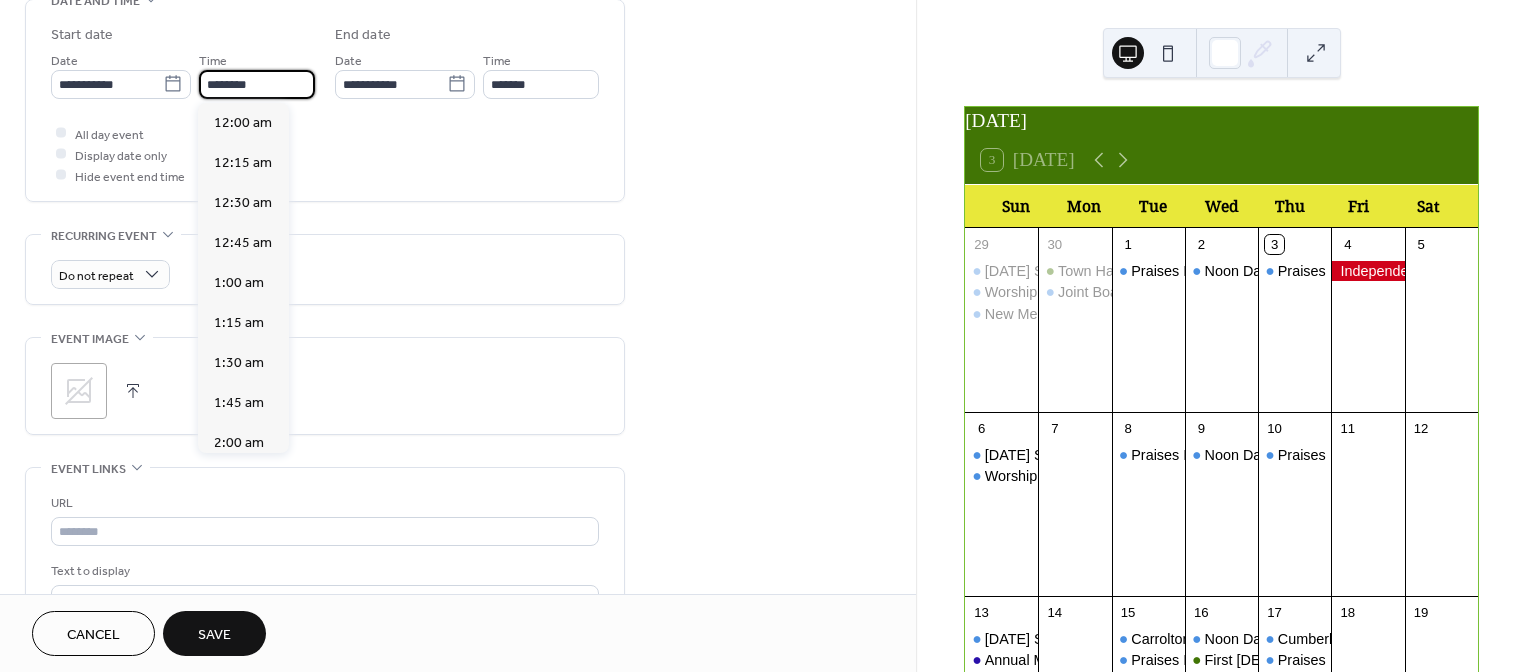 click on "********" at bounding box center (257, 84) 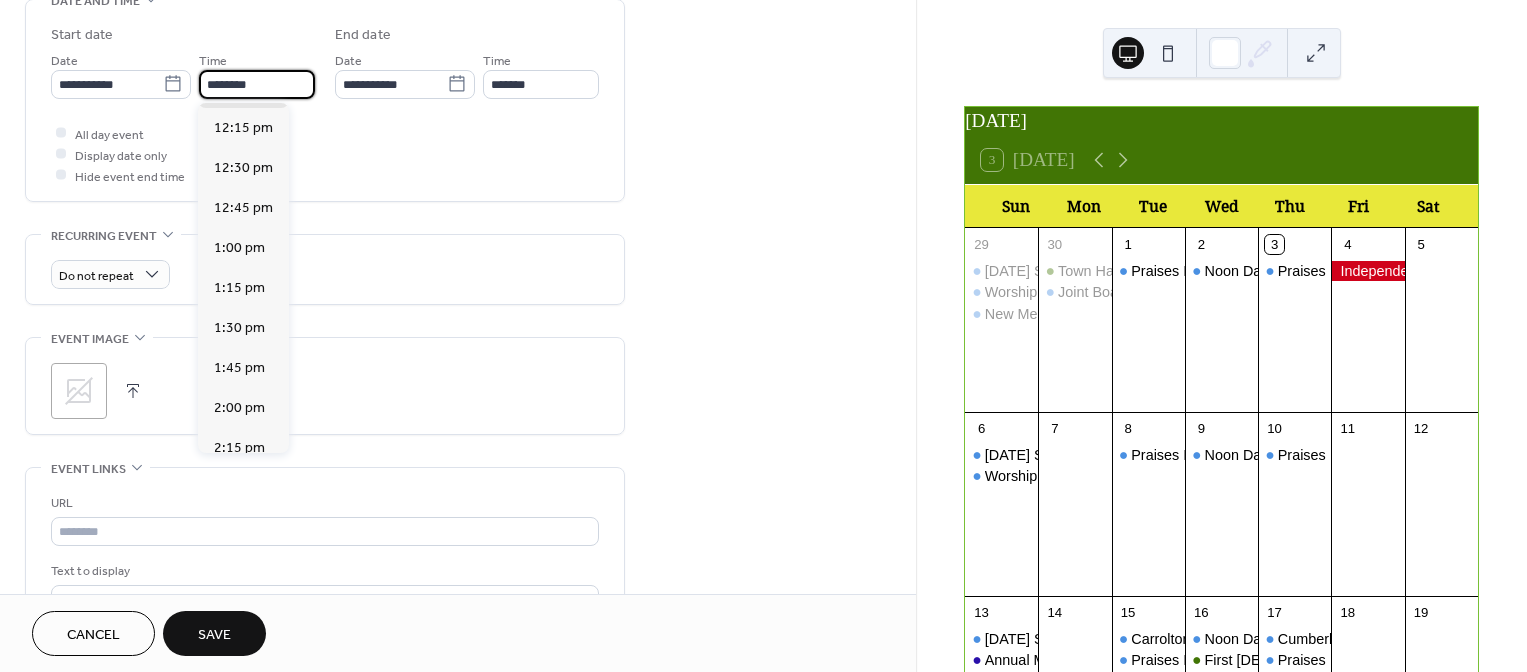 click on "********" at bounding box center [257, 84] 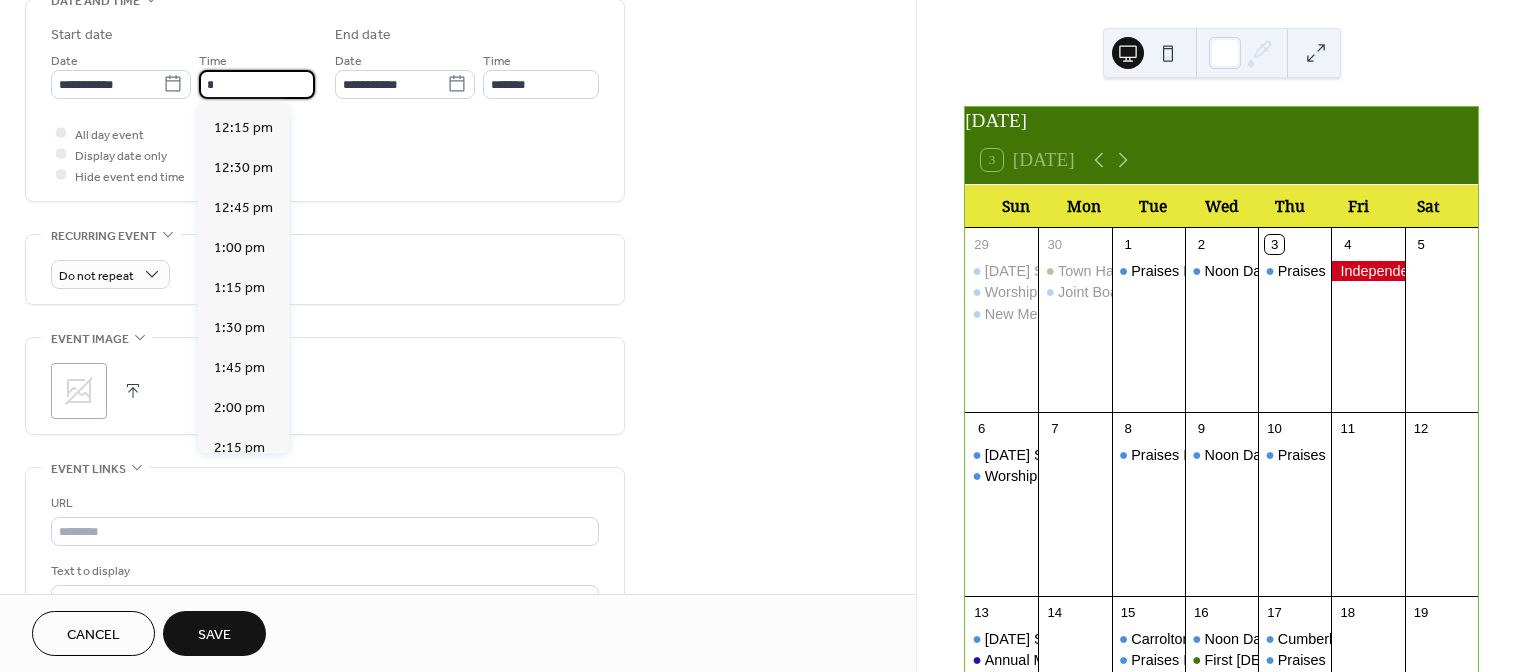 scroll, scrollTop: 1466, scrollLeft: 0, axis: vertical 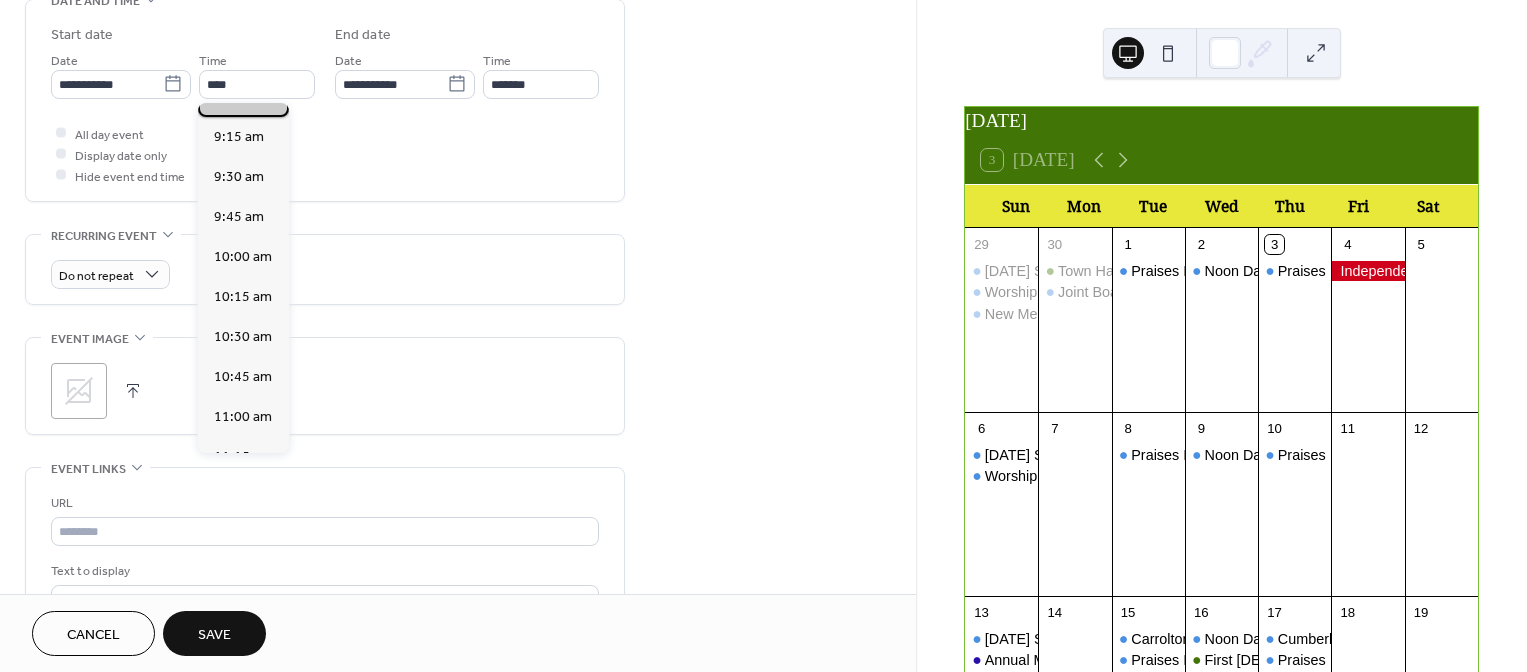 click on "9:00 am" at bounding box center (239, 97) 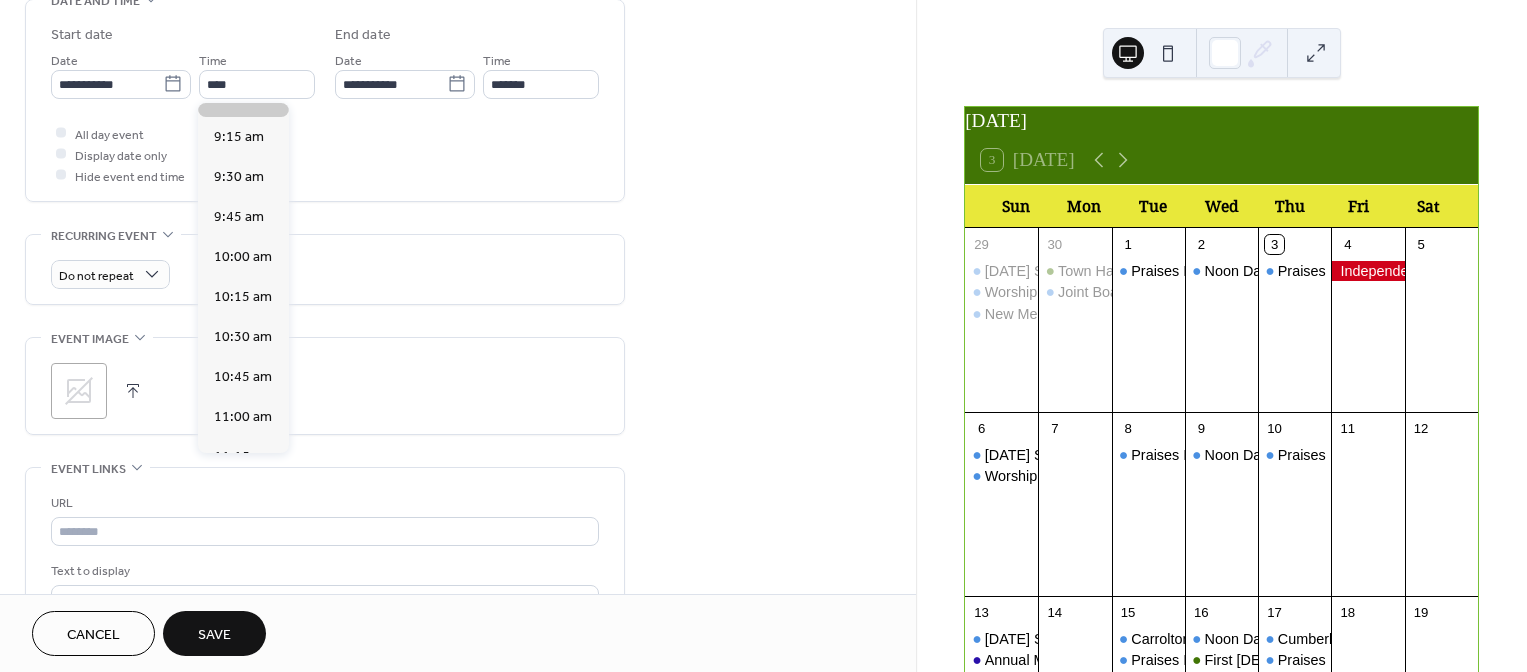 type on "*******" 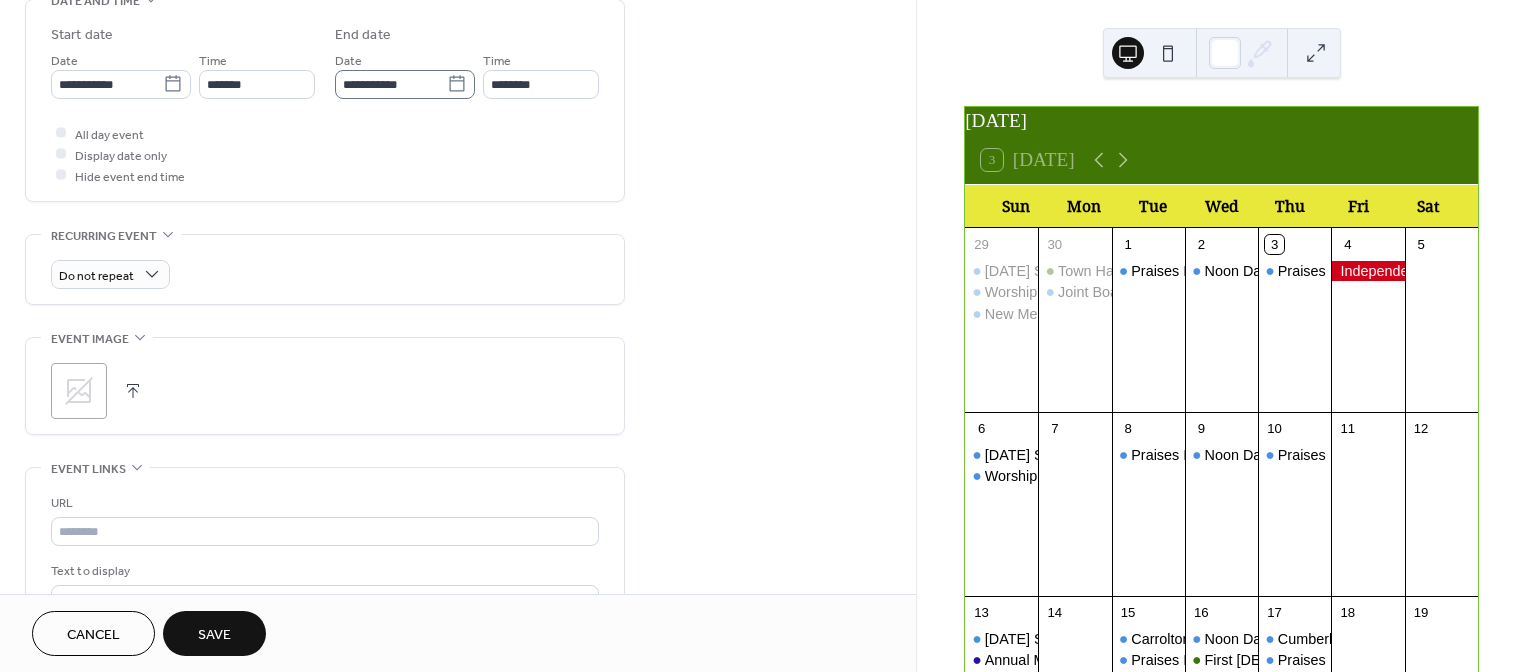 click 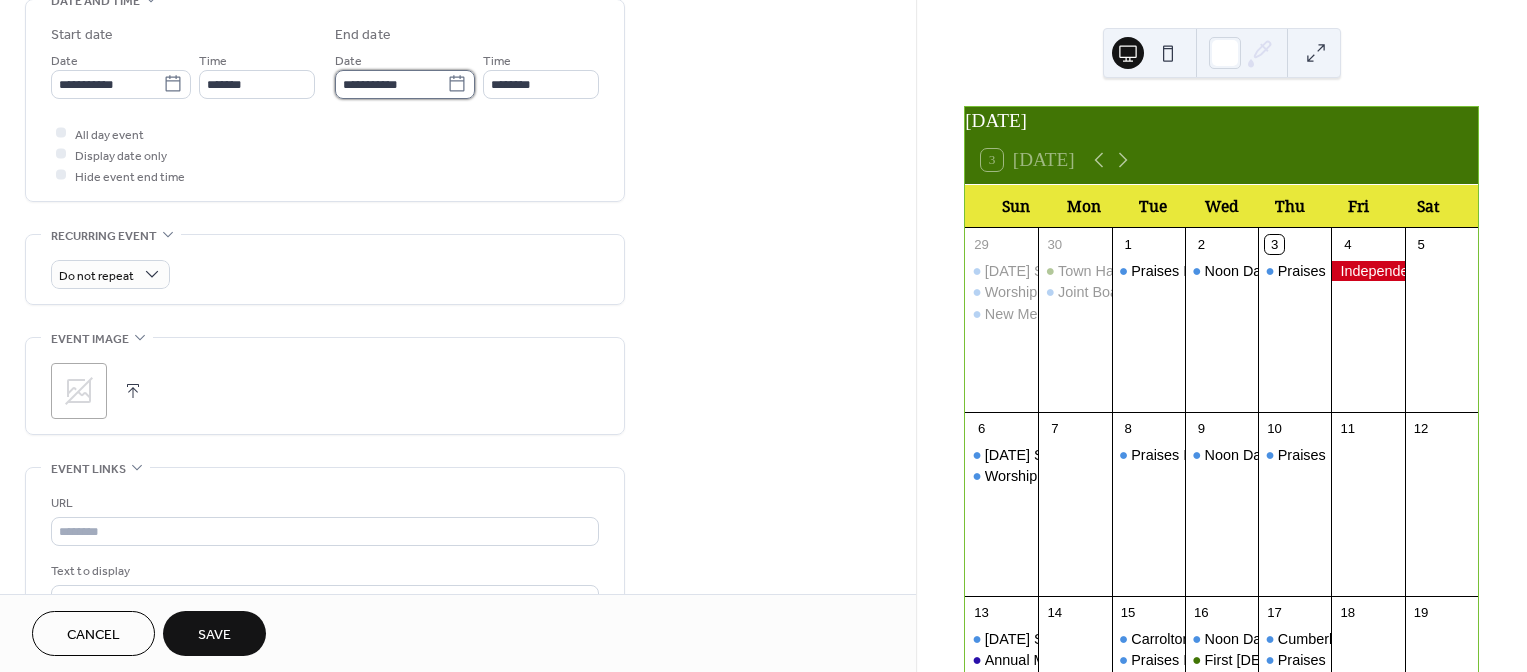 click on "**********" at bounding box center [391, 84] 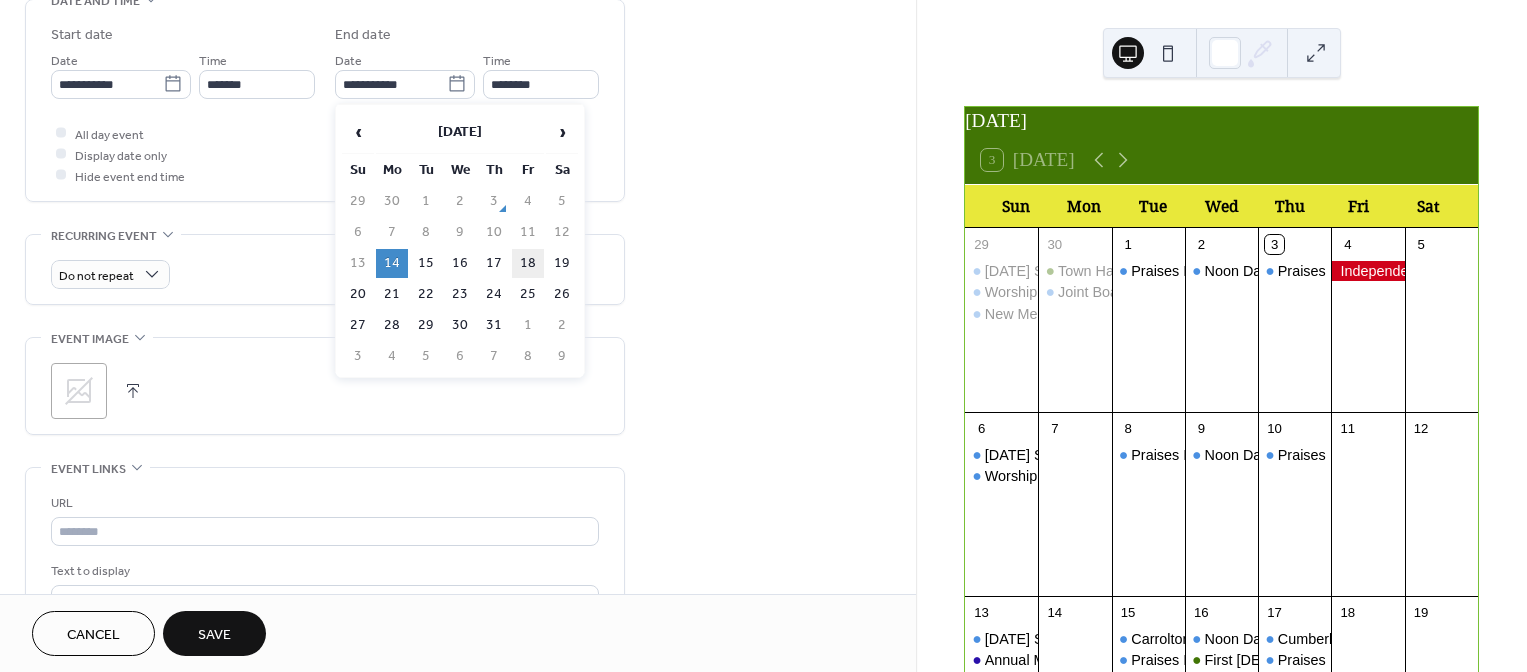 click on "18" at bounding box center [528, 263] 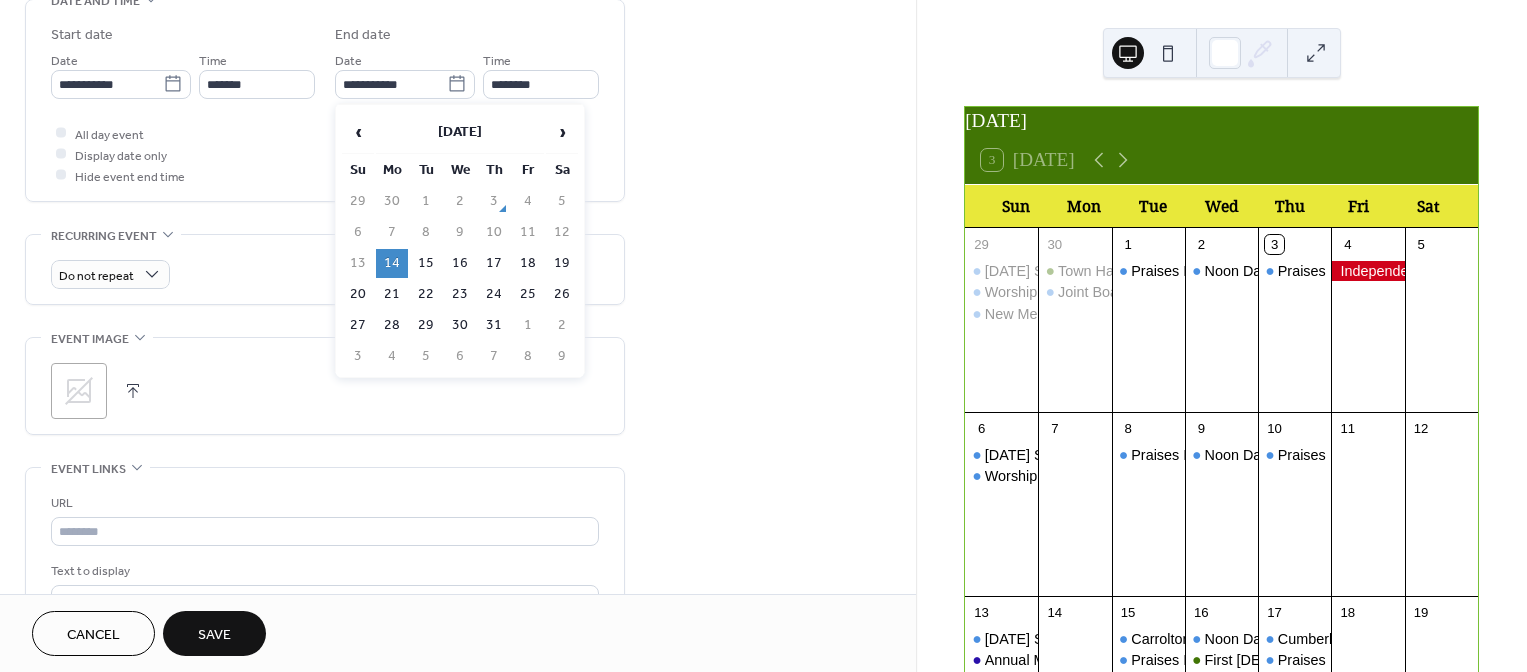 type on "**********" 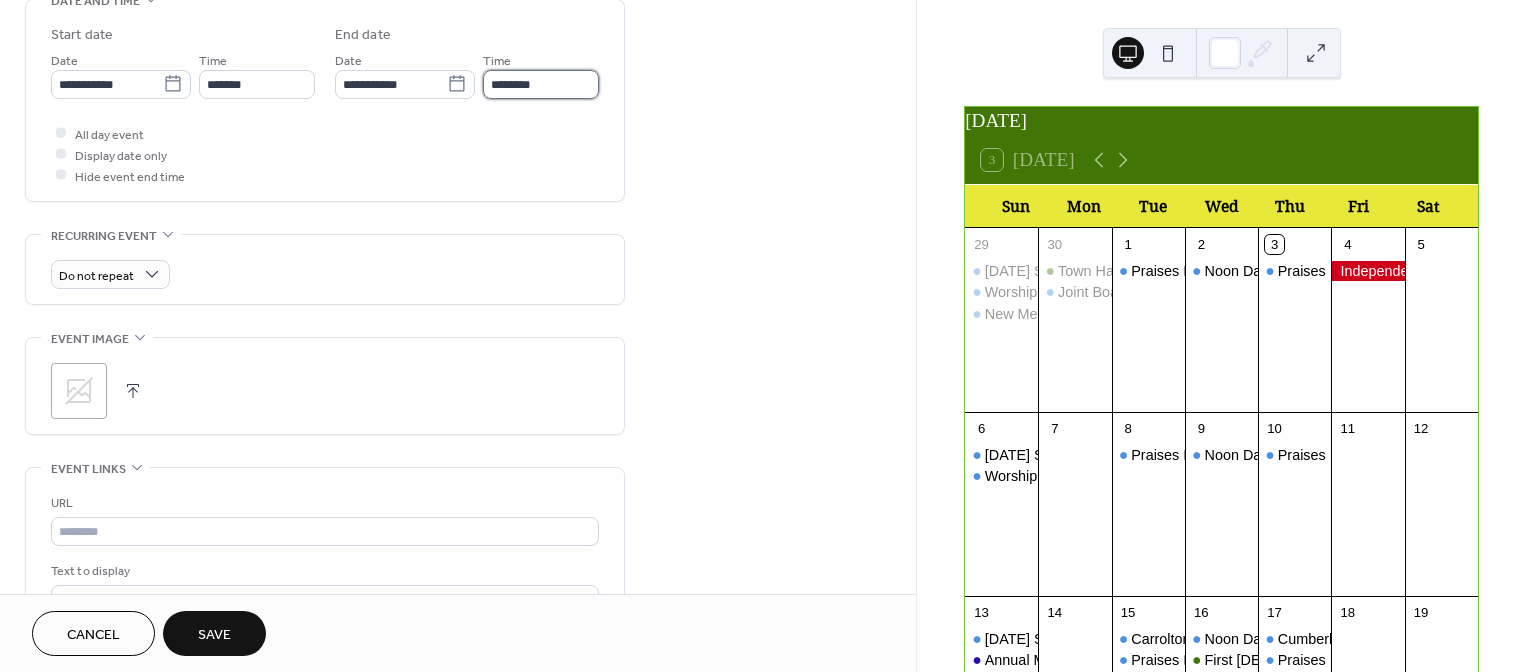 click on "********" at bounding box center [541, 84] 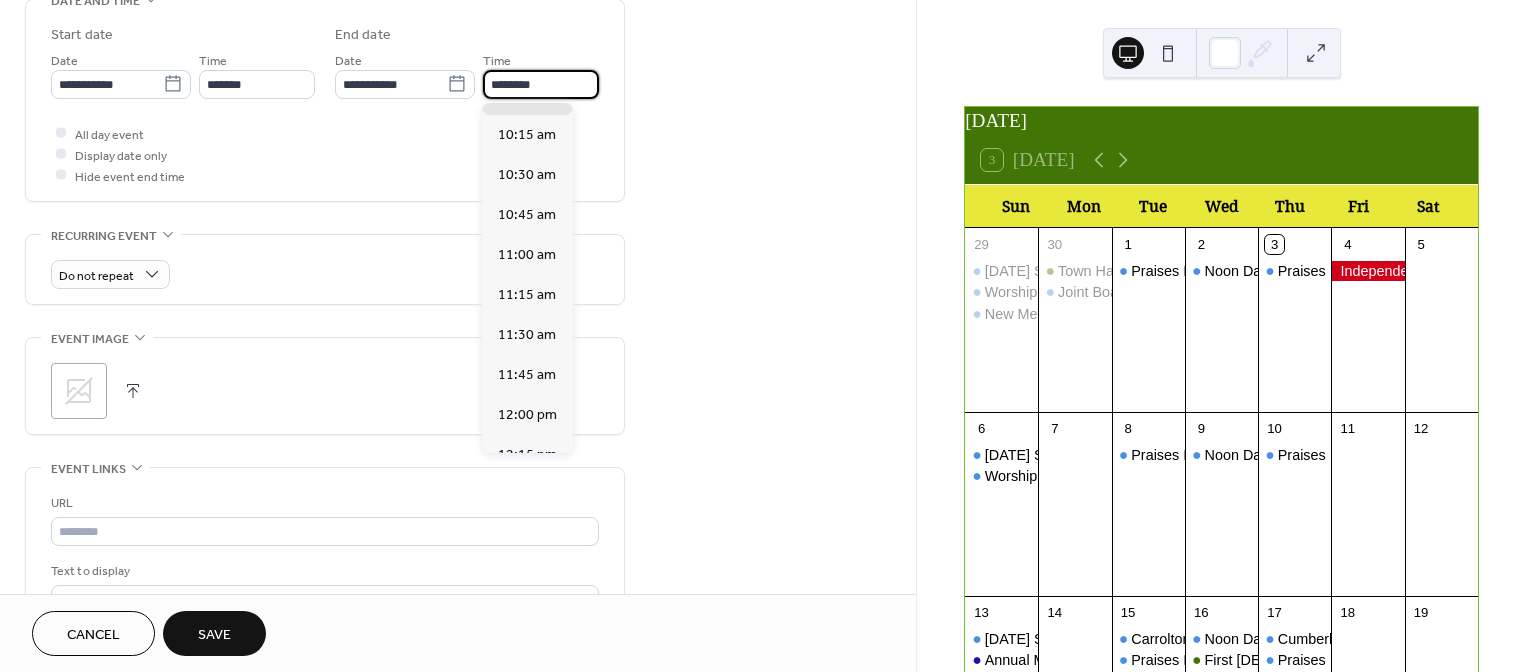 click on "********" at bounding box center [541, 84] 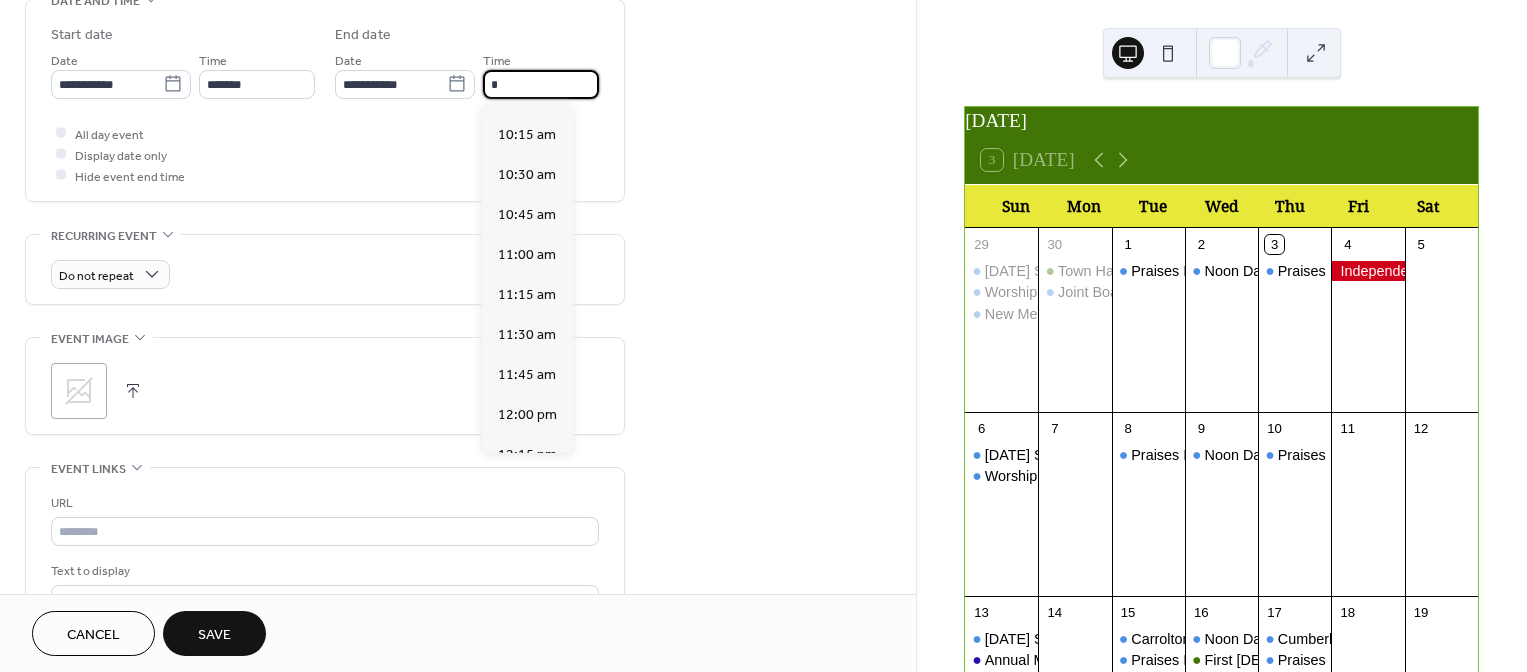 scroll, scrollTop: 488, scrollLeft: 0, axis: vertical 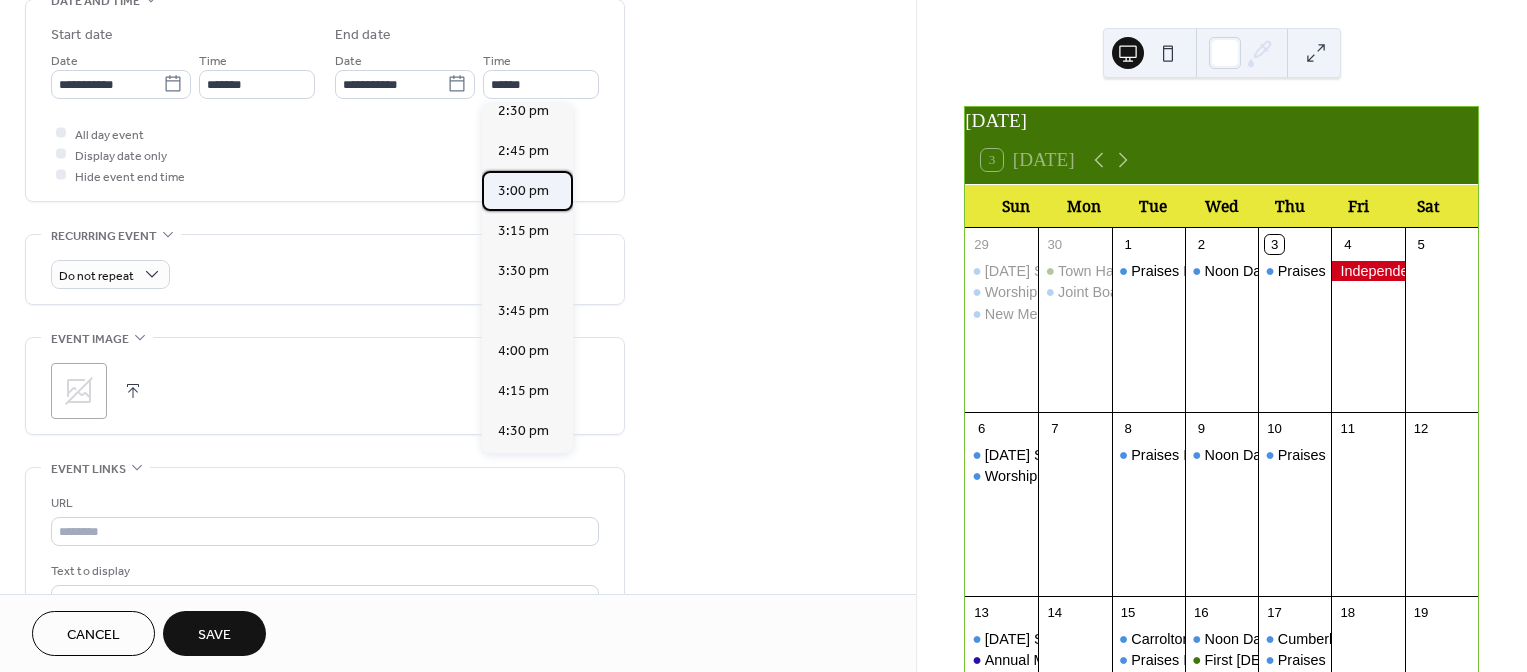 click on "3:00 pm" at bounding box center (523, 191) 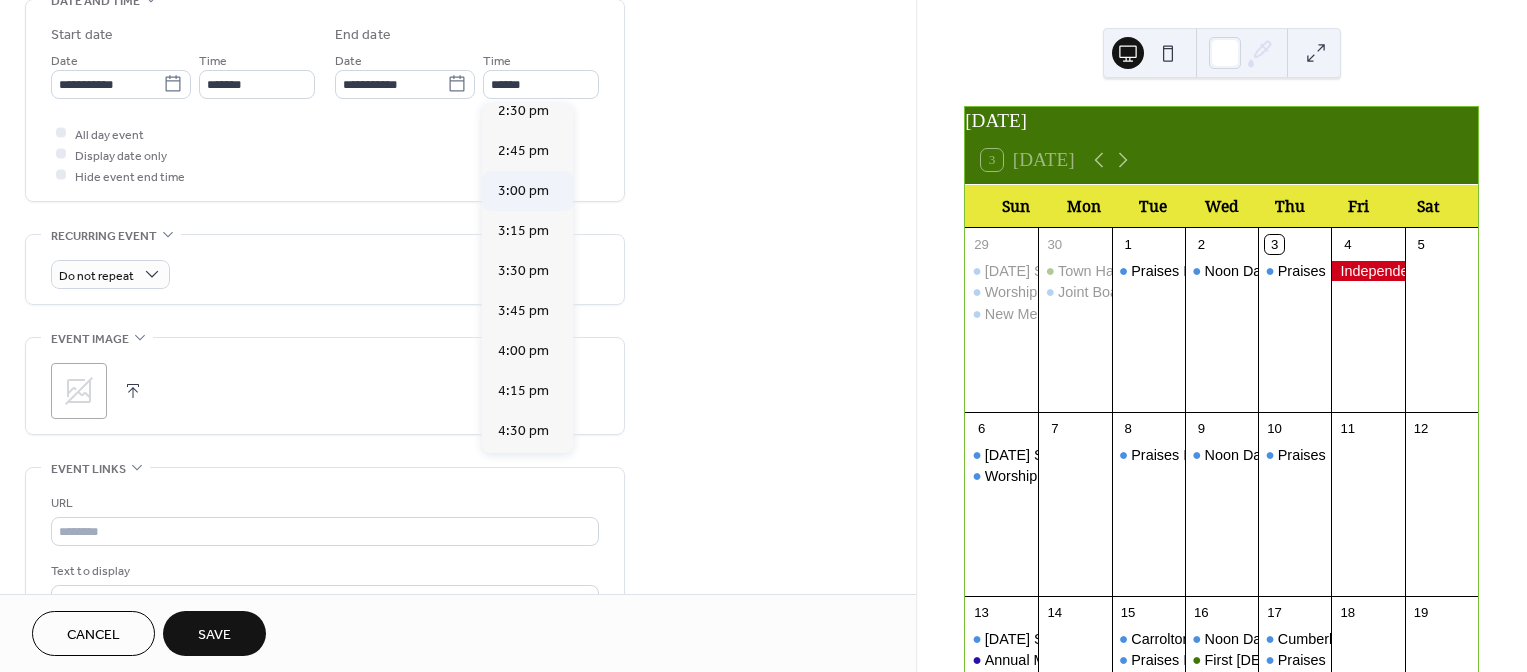 type on "*******" 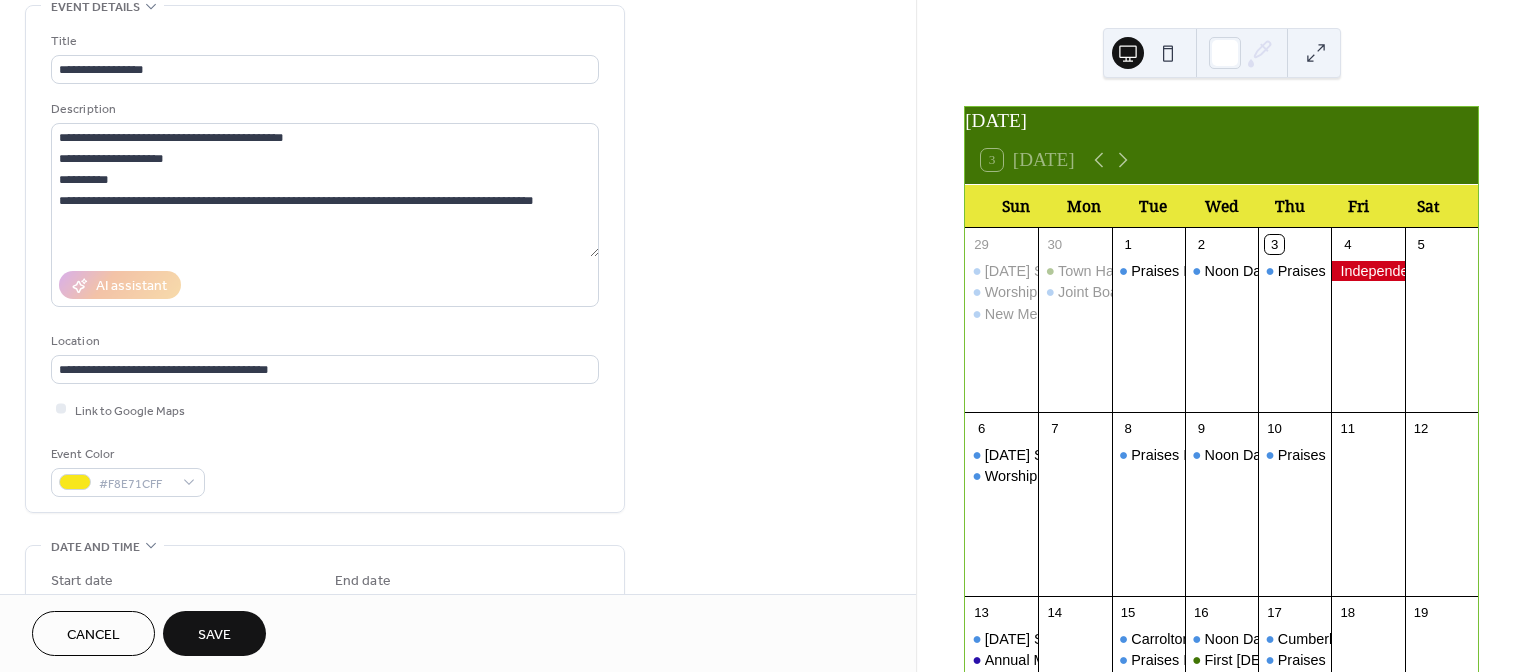 scroll, scrollTop: 92, scrollLeft: 0, axis: vertical 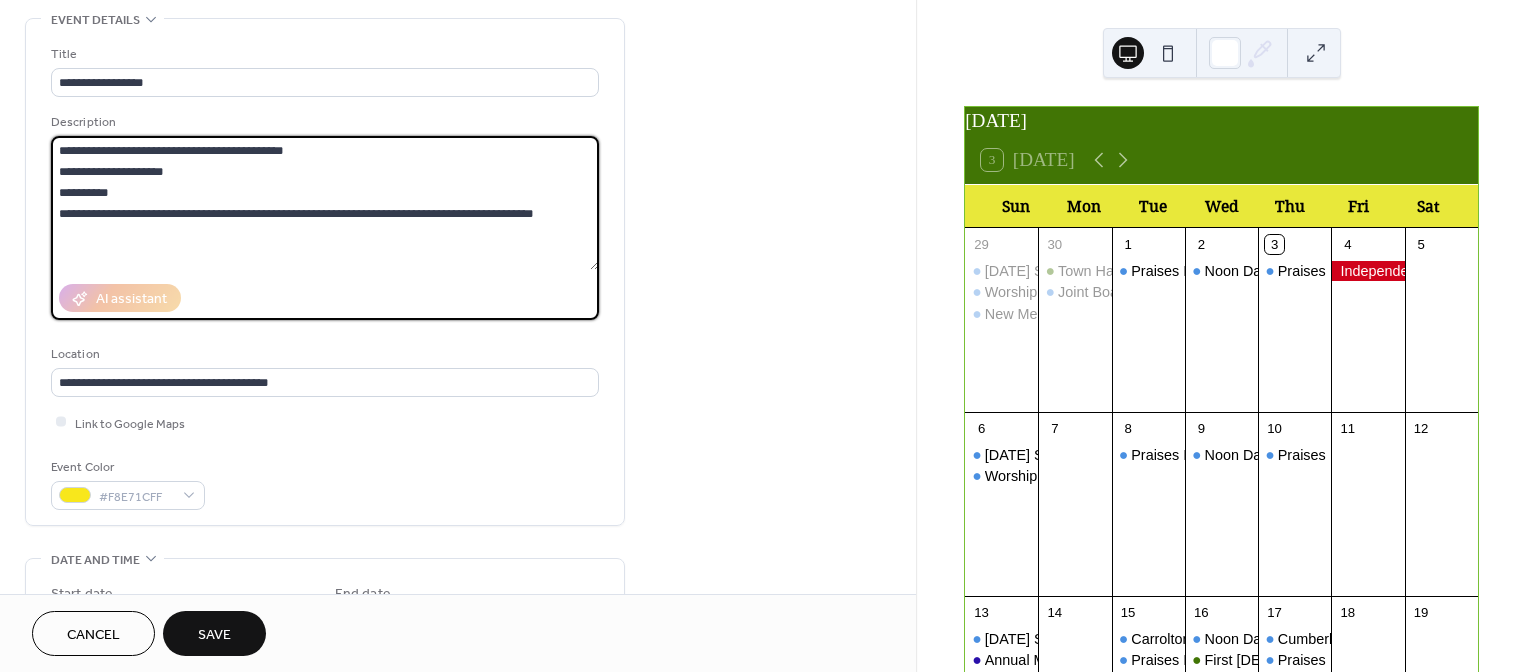 click on "**********" at bounding box center (325, 203) 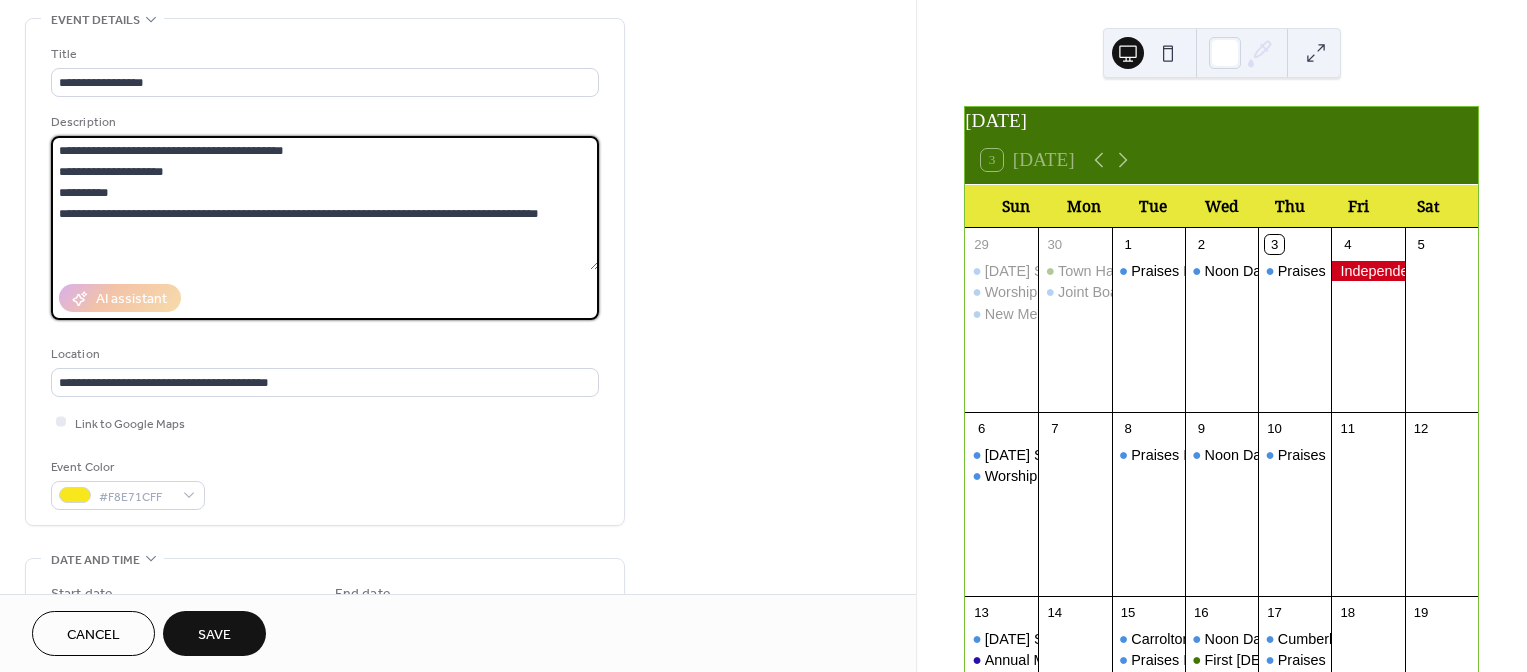 type on "**********" 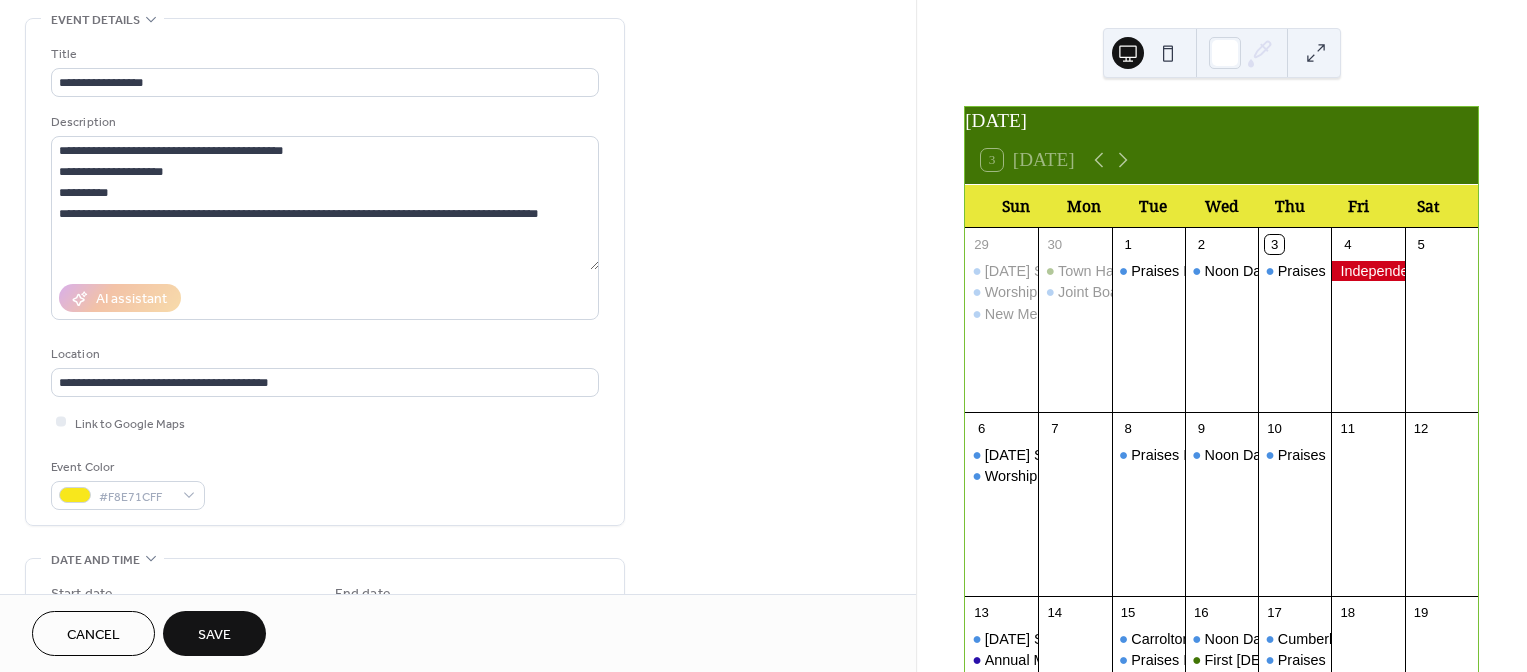 click on "Save" at bounding box center [214, 635] 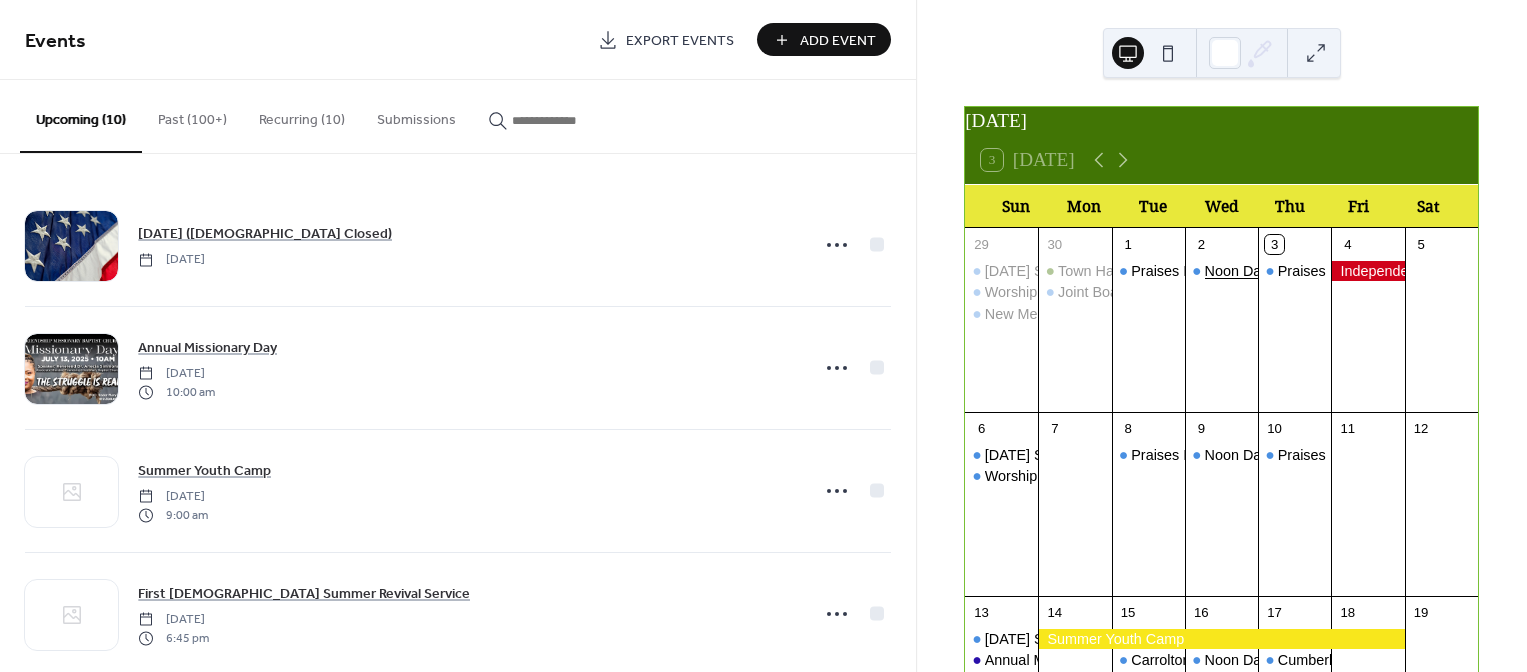 click on "Noon Day Bible Study (In-person Only)" at bounding box center (1394, 271) 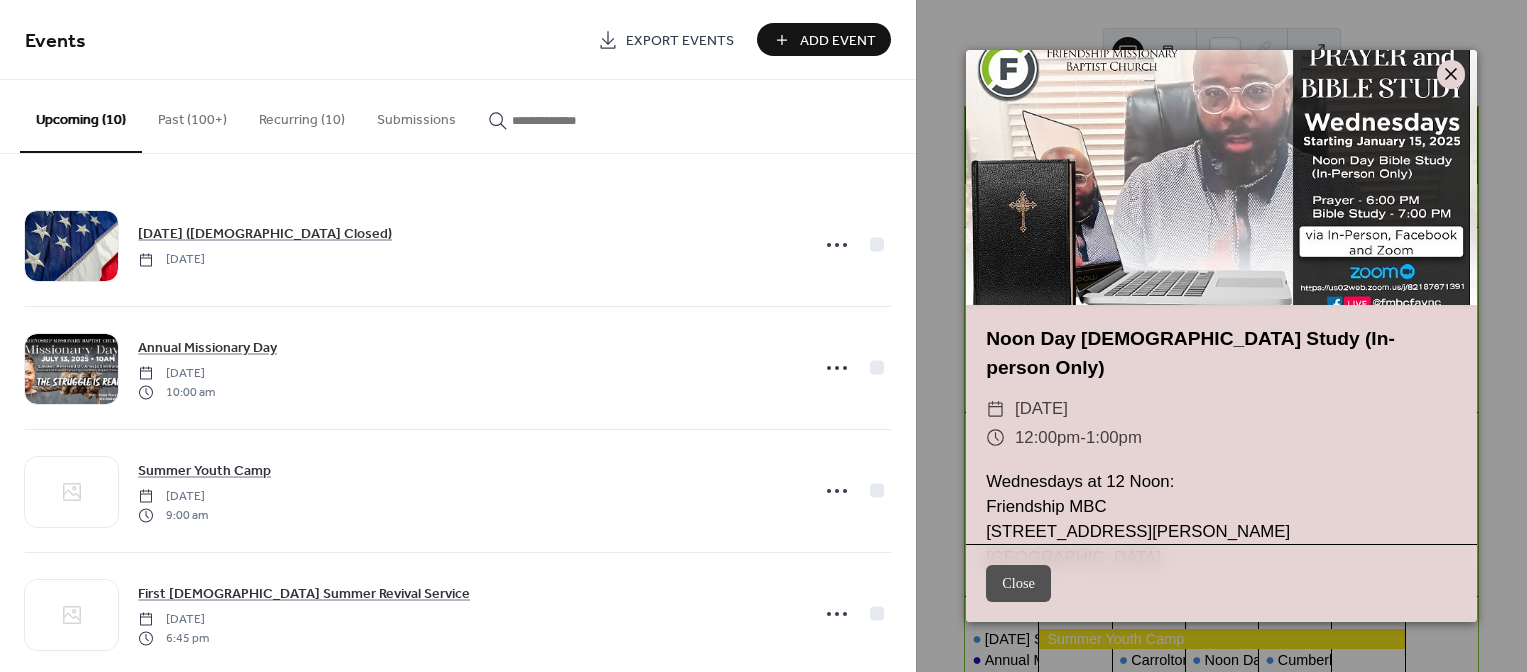 click 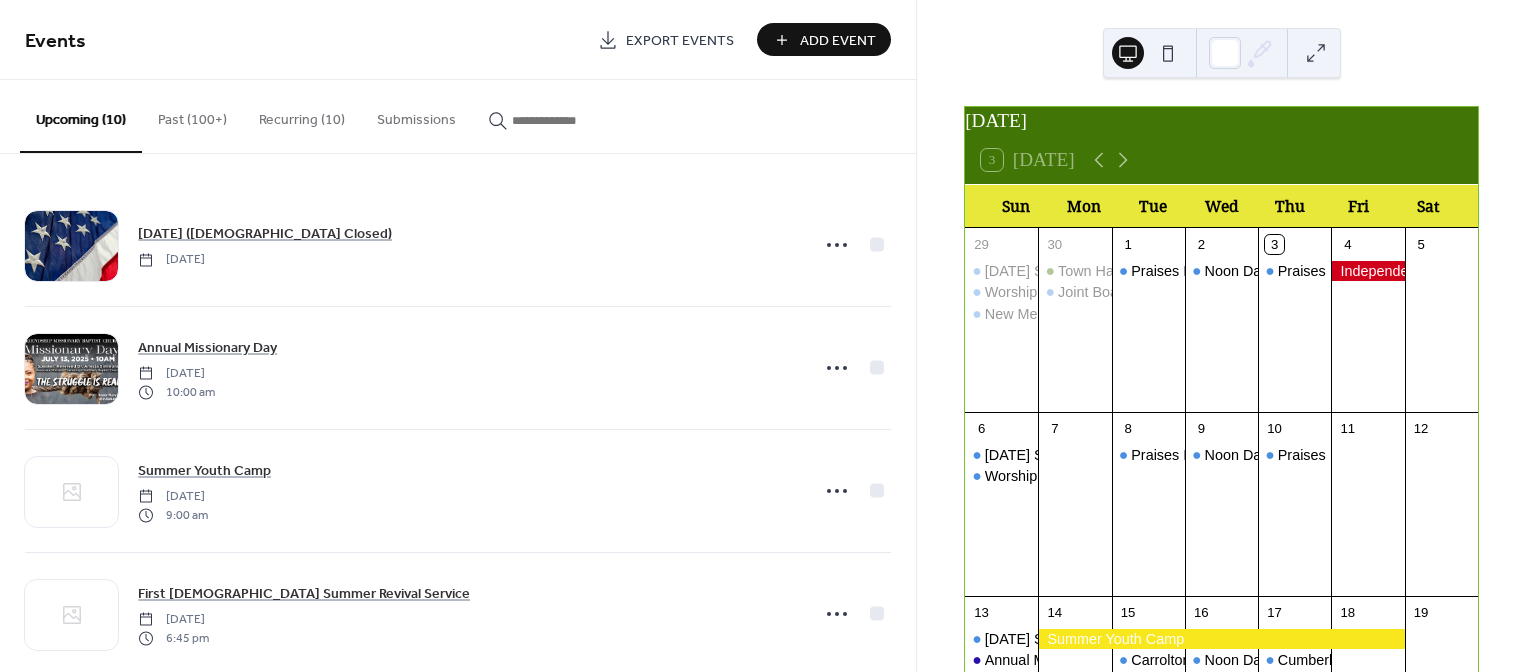 click on "Recurring  (10)" at bounding box center (302, 115) 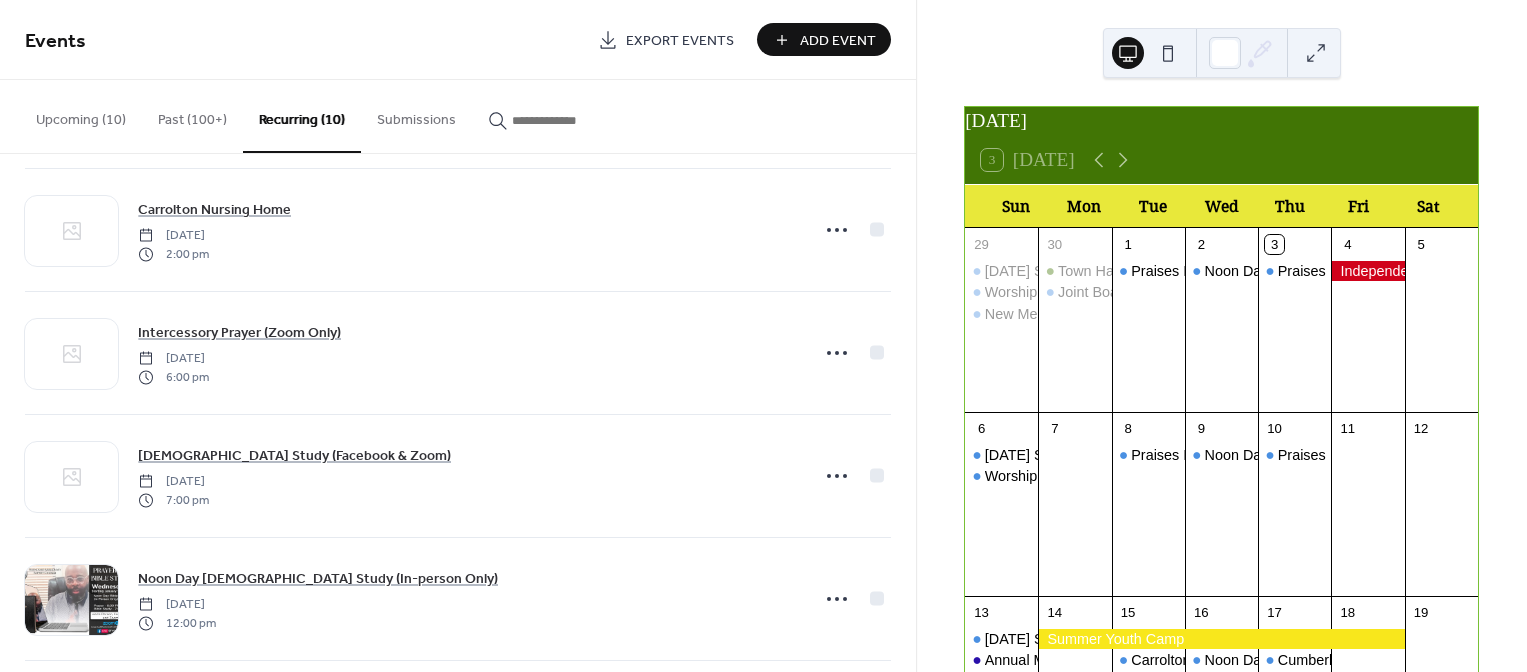 scroll, scrollTop: 511, scrollLeft: 0, axis: vertical 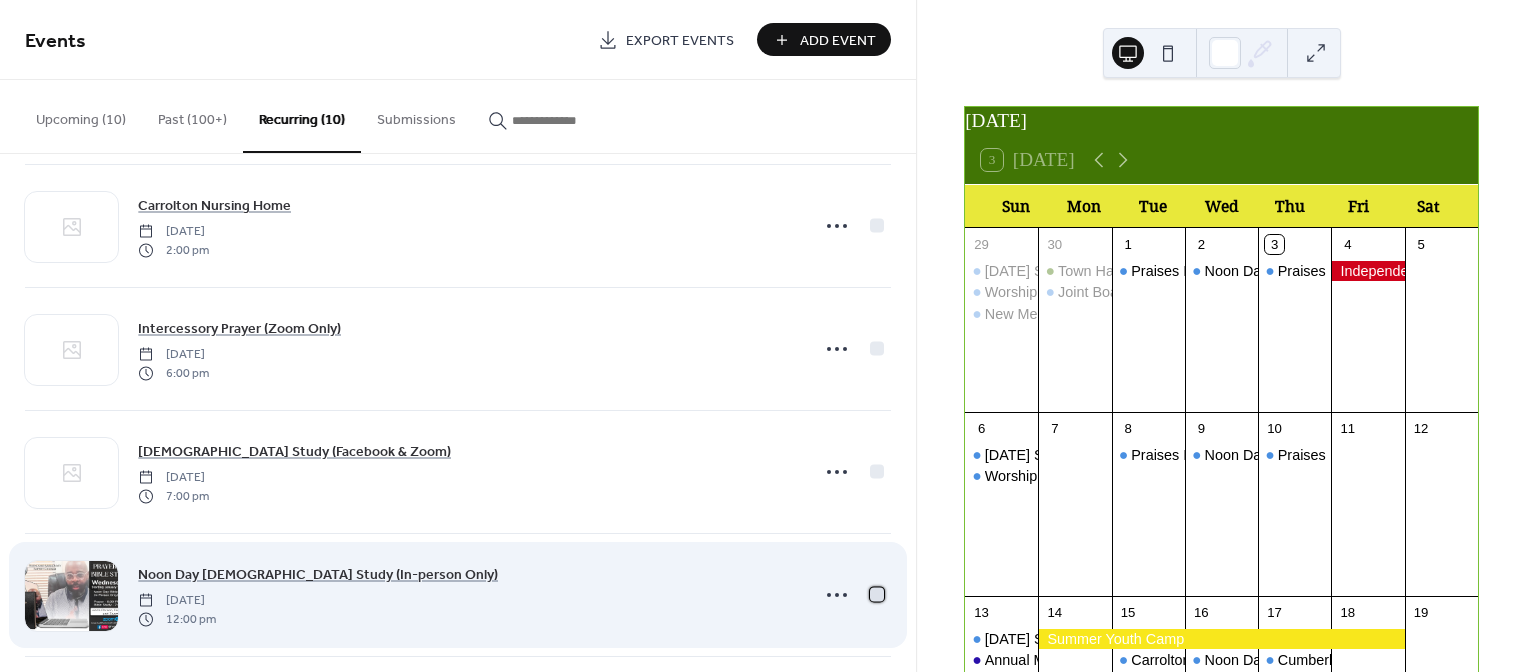 click at bounding box center [877, 594] 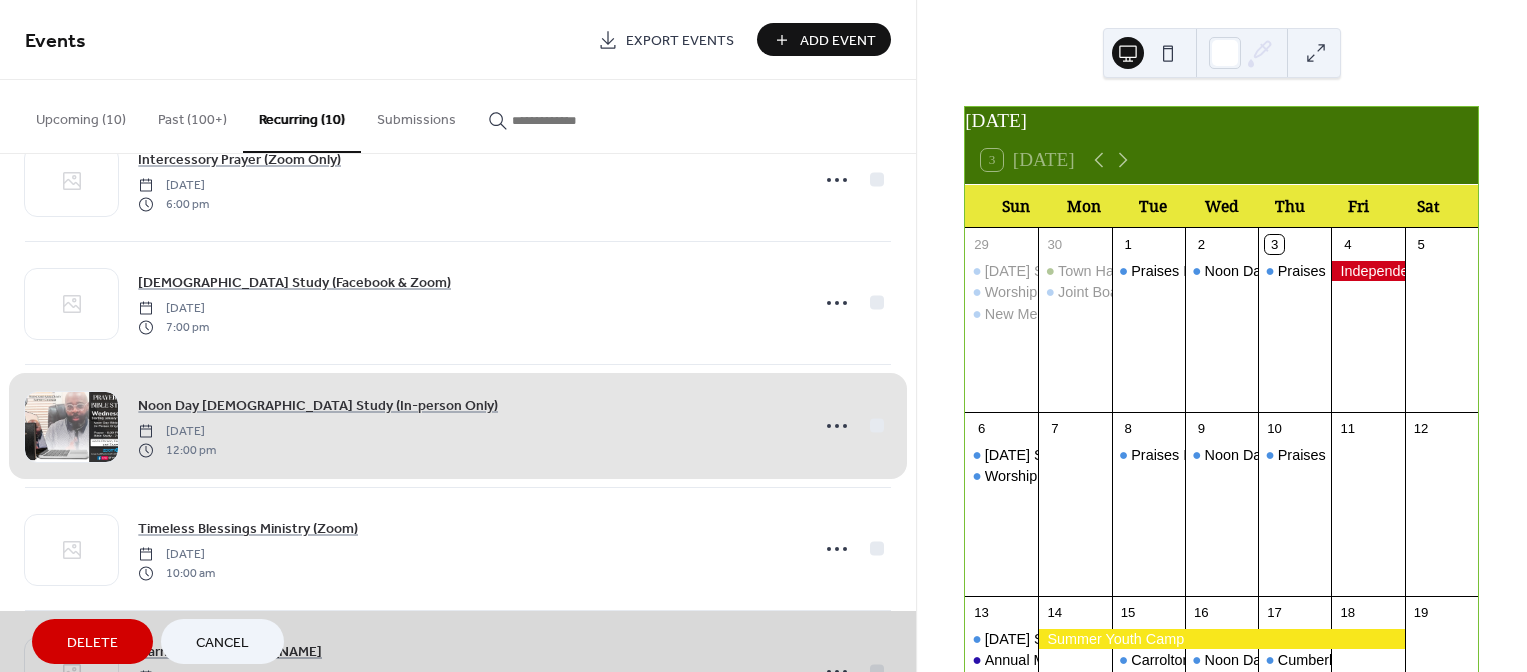 scroll, scrollTop: 772, scrollLeft: 0, axis: vertical 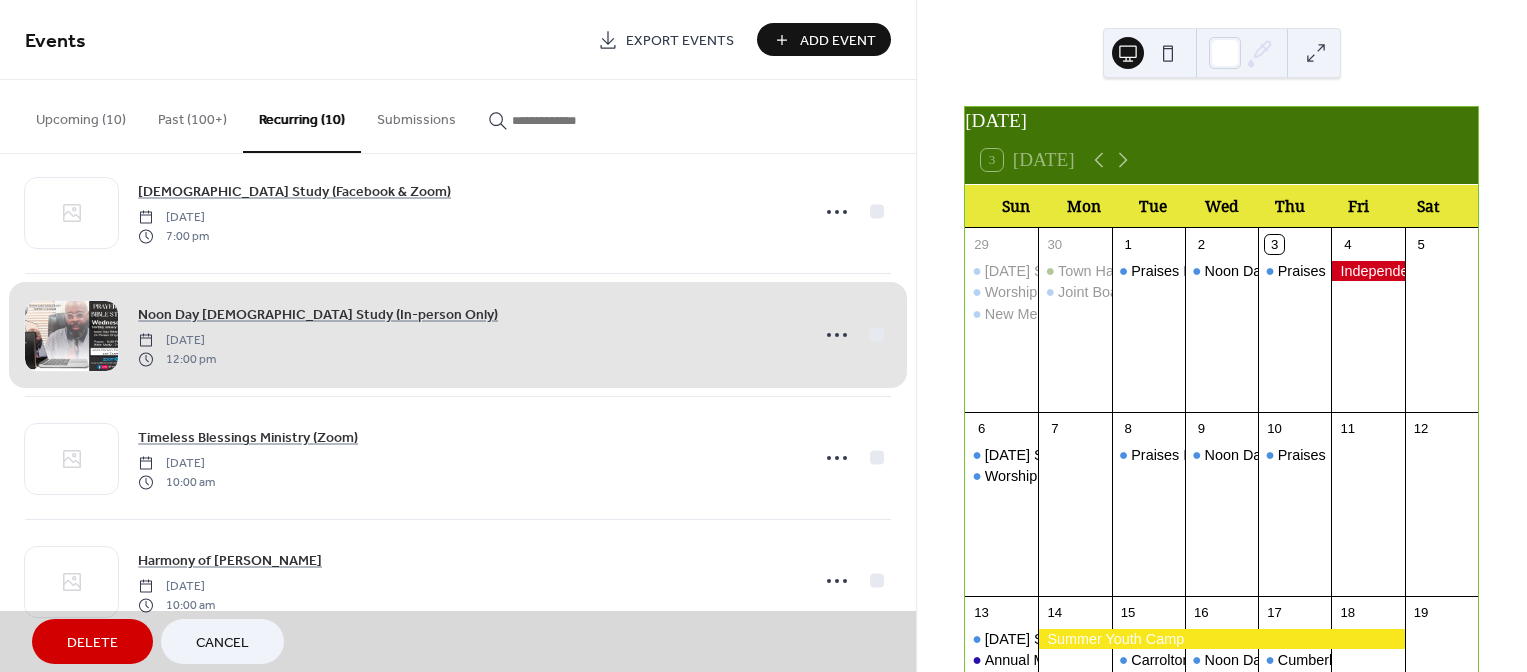 click on "Noon Day Bible Study (In-person Only) Wednesday, February 26, 2025 12:00 pm" at bounding box center (458, 334) 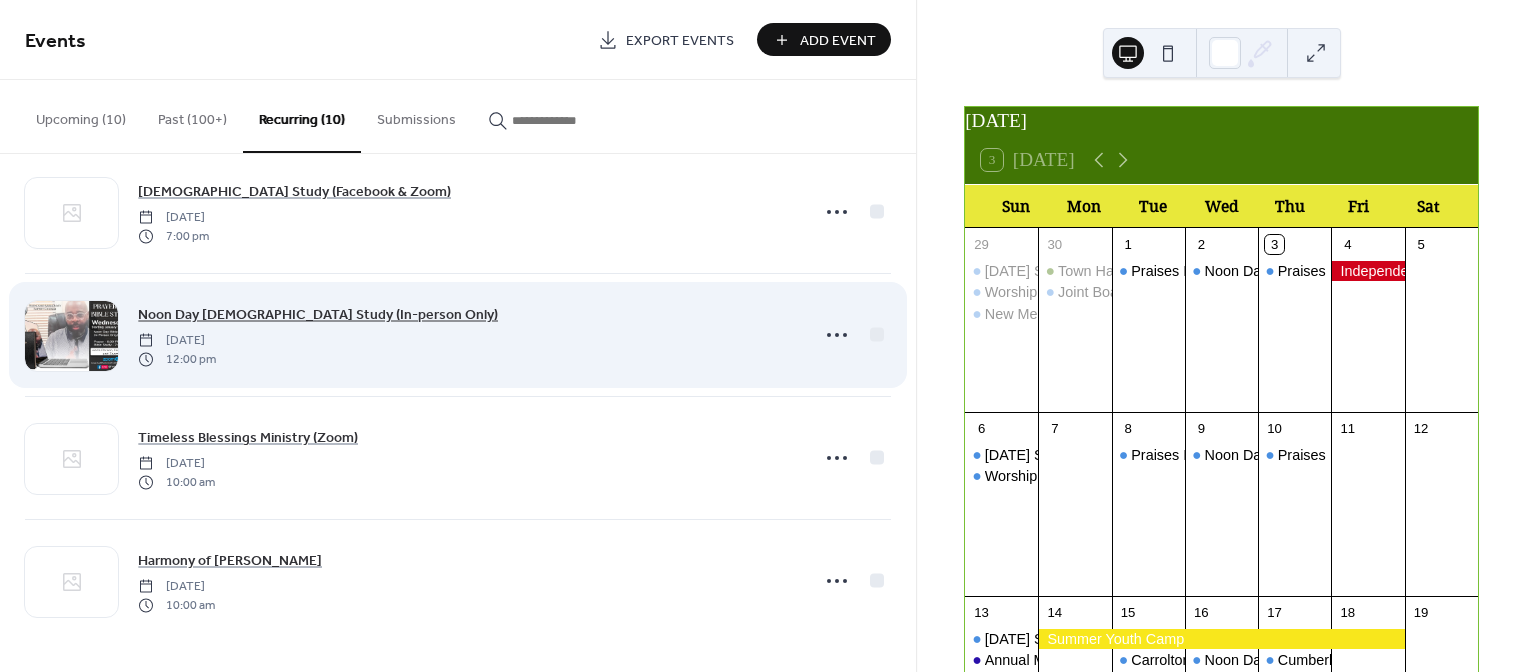 click on "Noon Day Bible Study (In-person Only)" at bounding box center (318, 315) 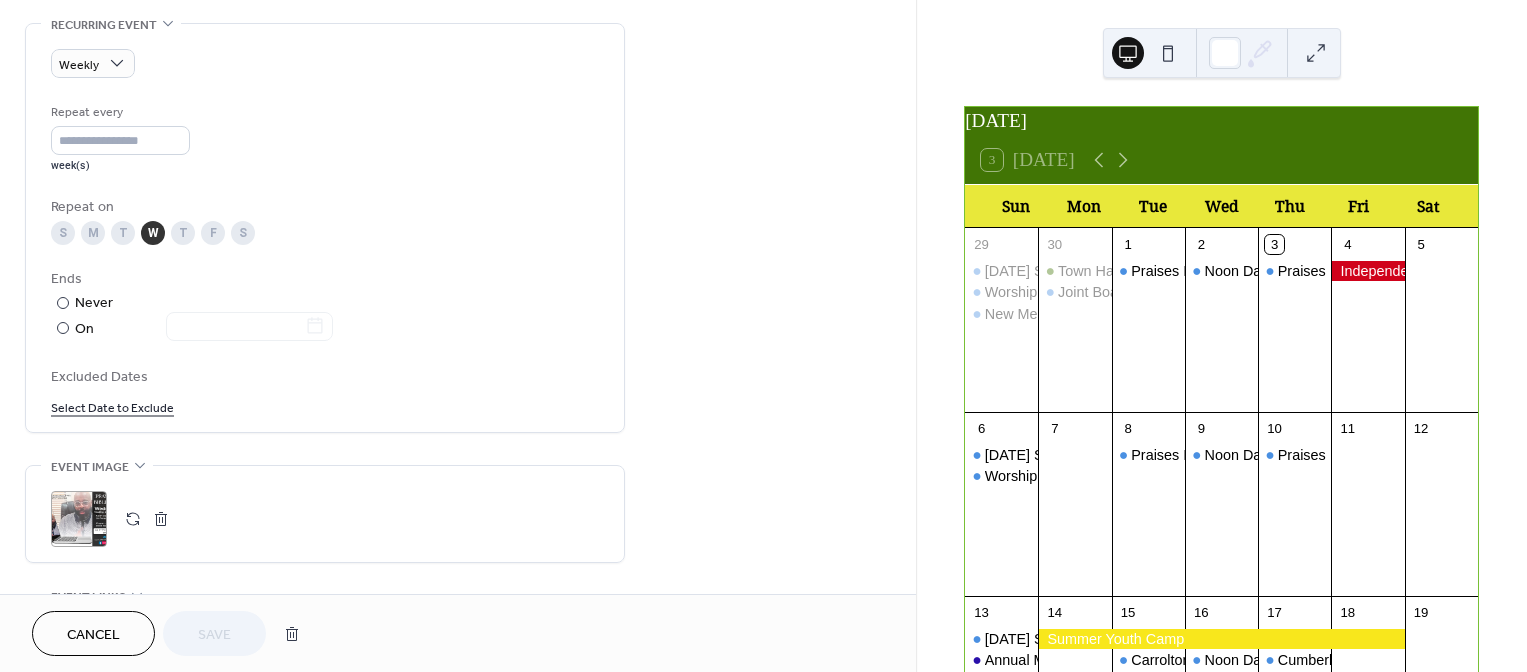 scroll, scrollTop: 867, scrollLeft: 0, axis: vertical 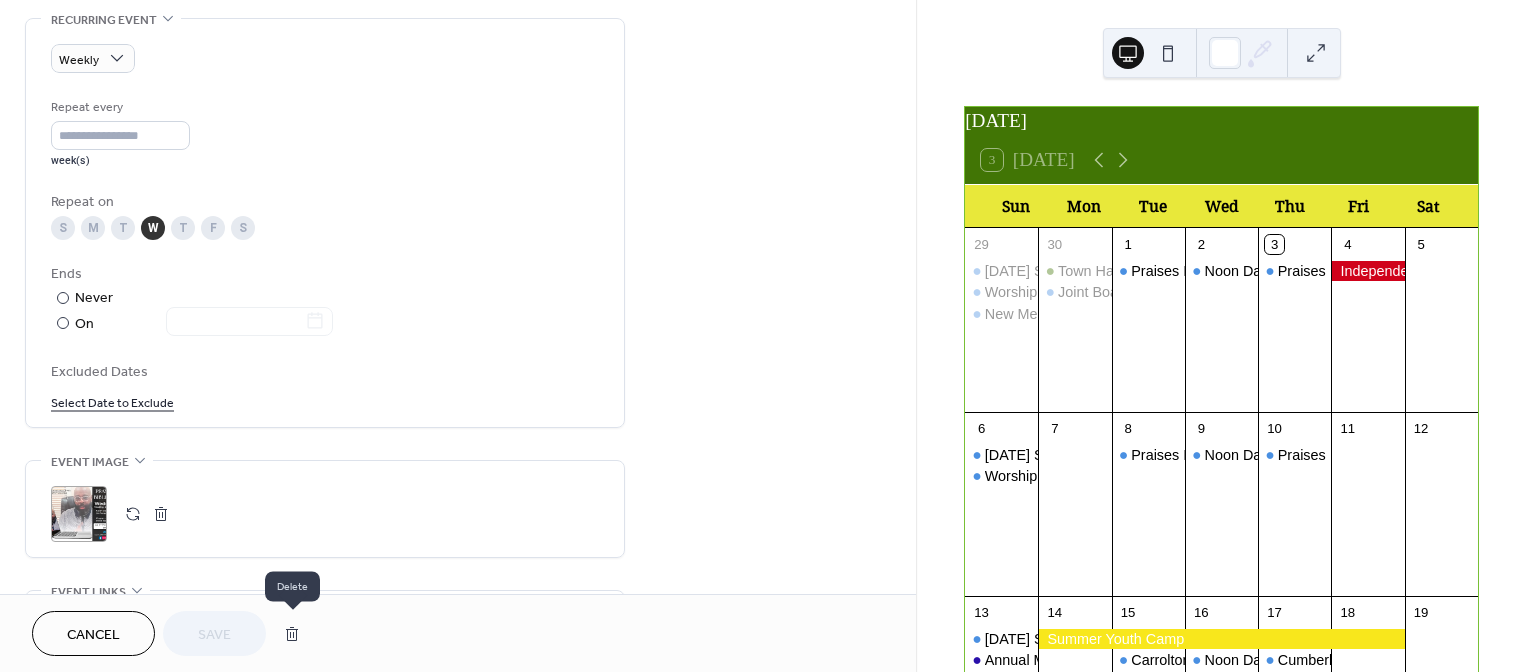 click at bounding box center [292, 634] 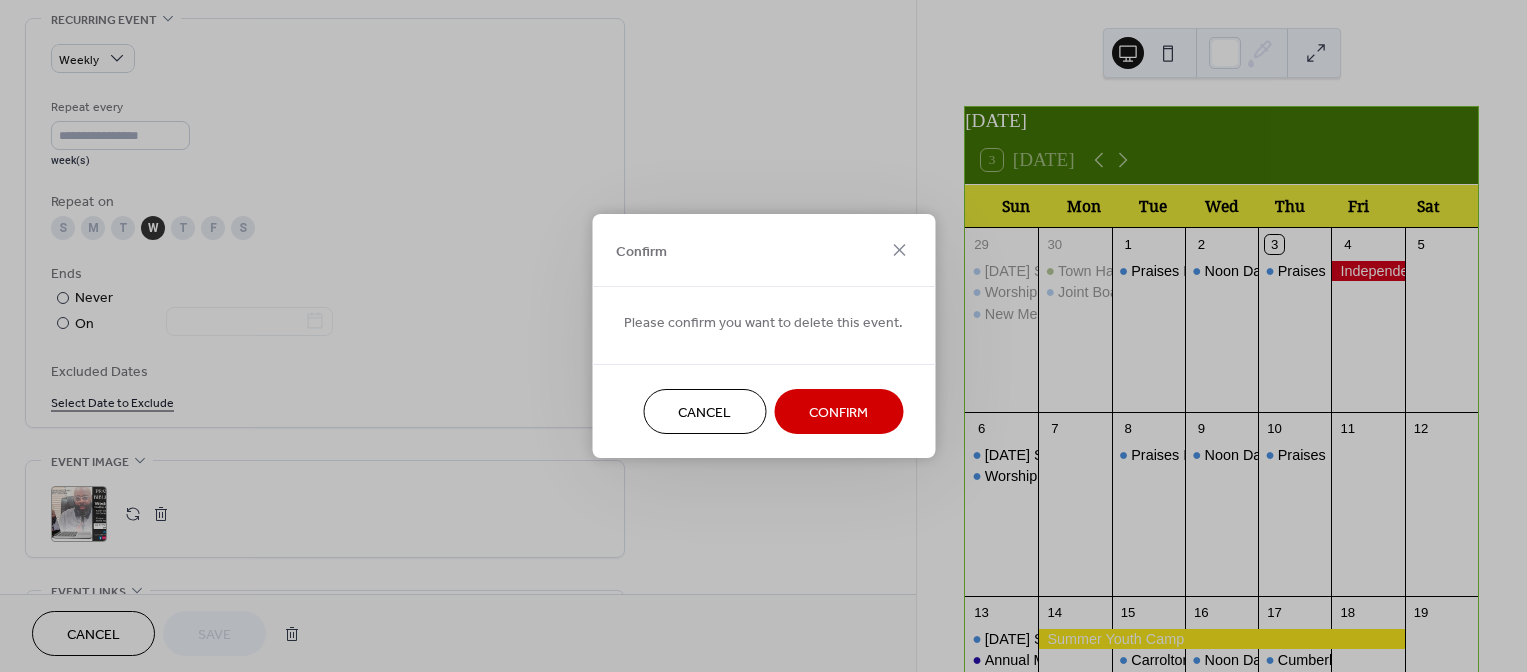 click on "Confirm" at bounding box center [838, 413] 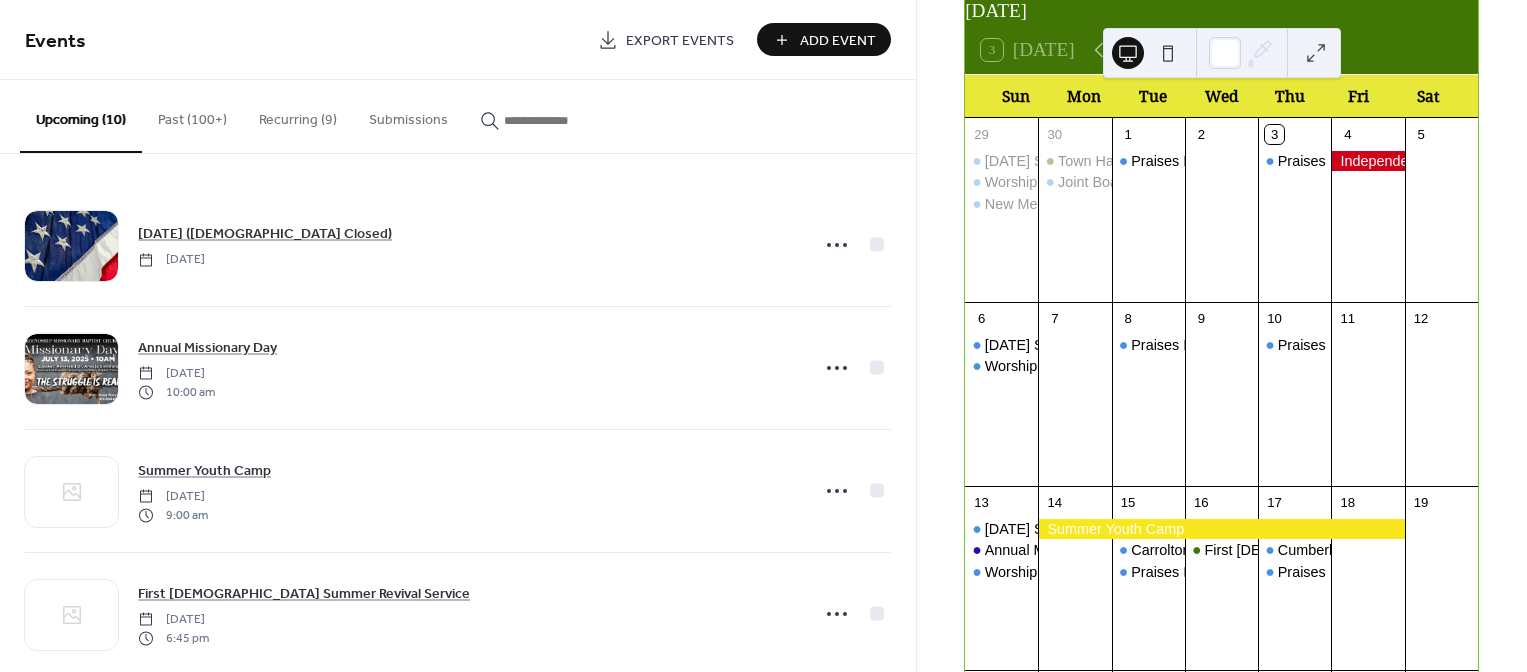scroll, scrollTop: 0, scrollLeft: 0, axis: both 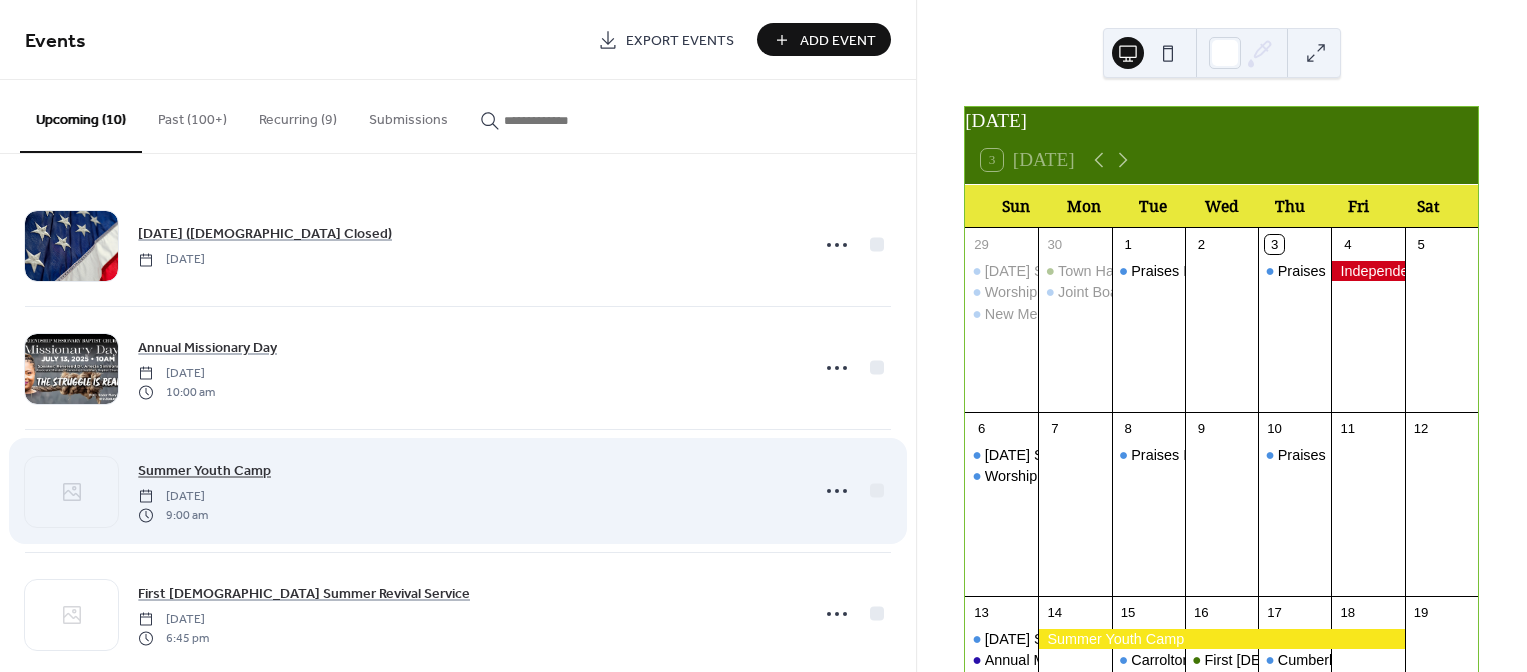 click on "Summer Youth Camp" at bounding box center [204, 471] 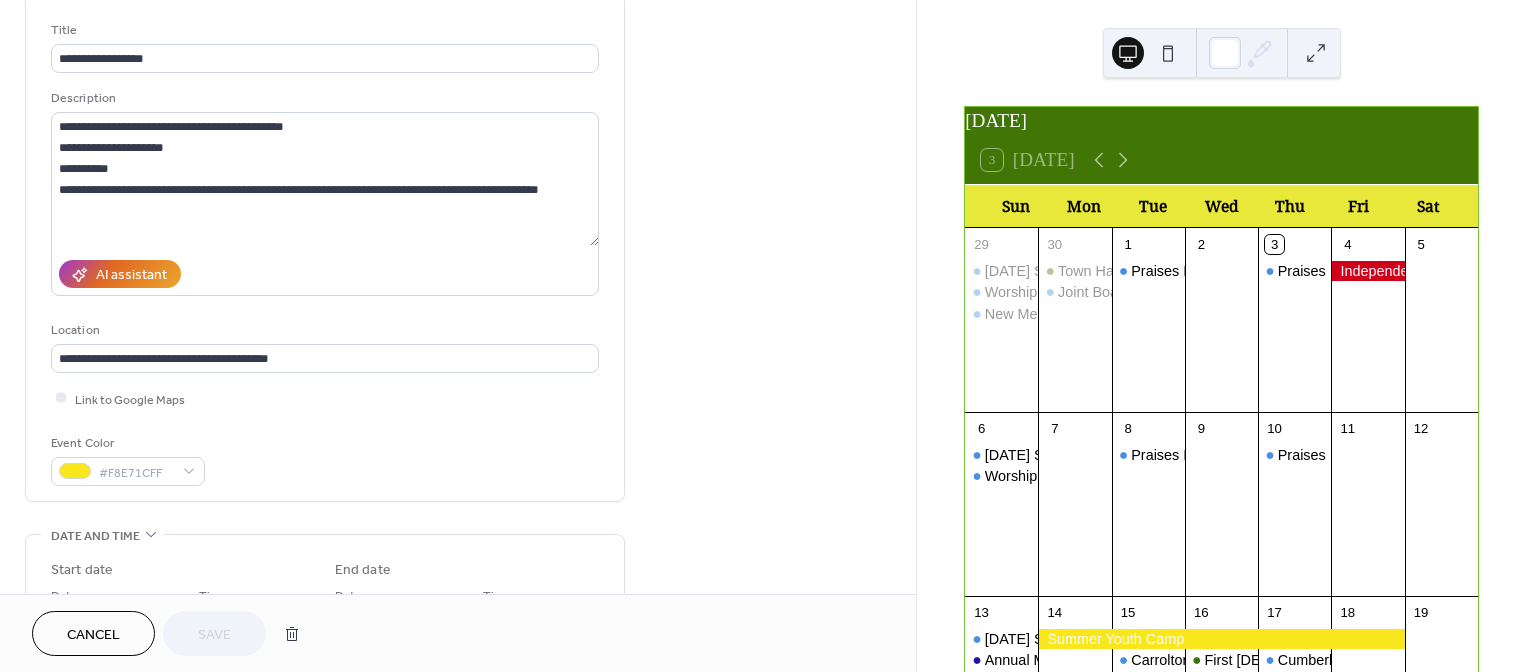 scroll, scrollTop: 141, scrollLeft: 0, axis: vertical 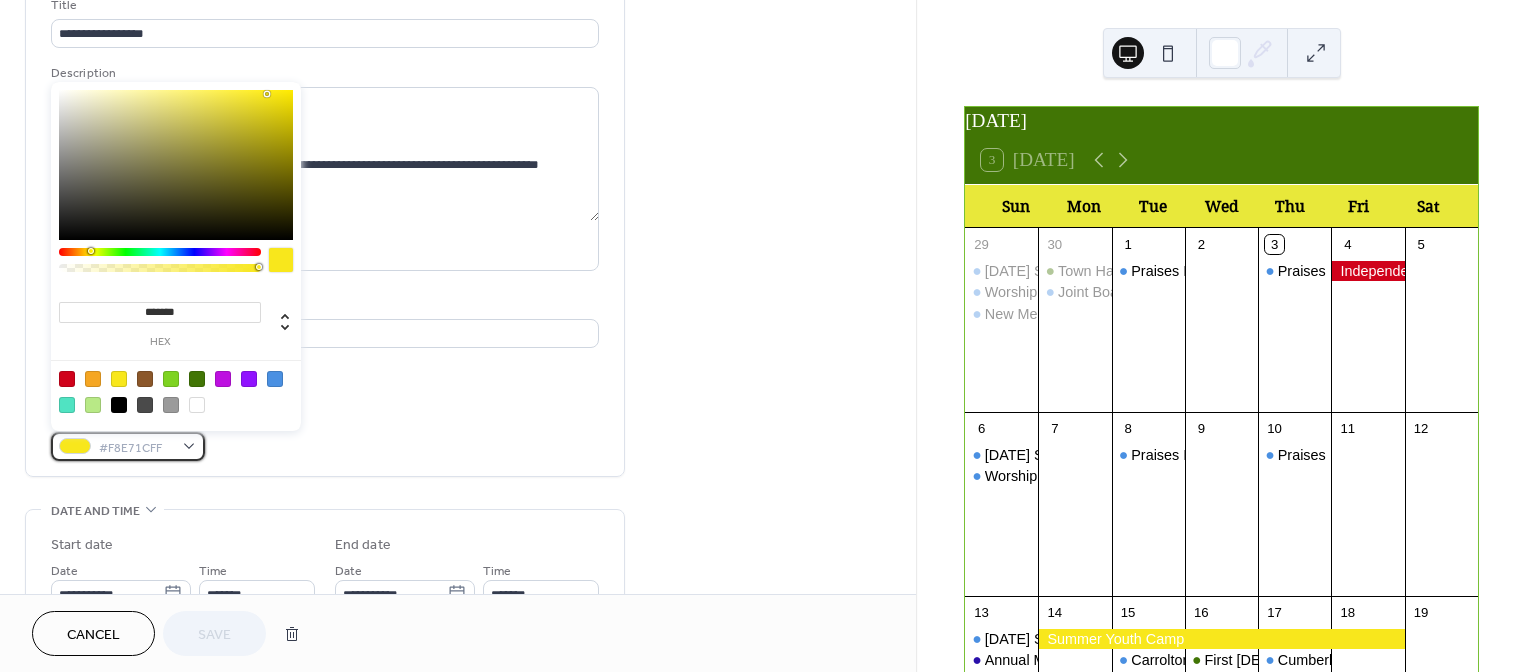 click on "#F8E71CFF" at bounding box center (128, 446) 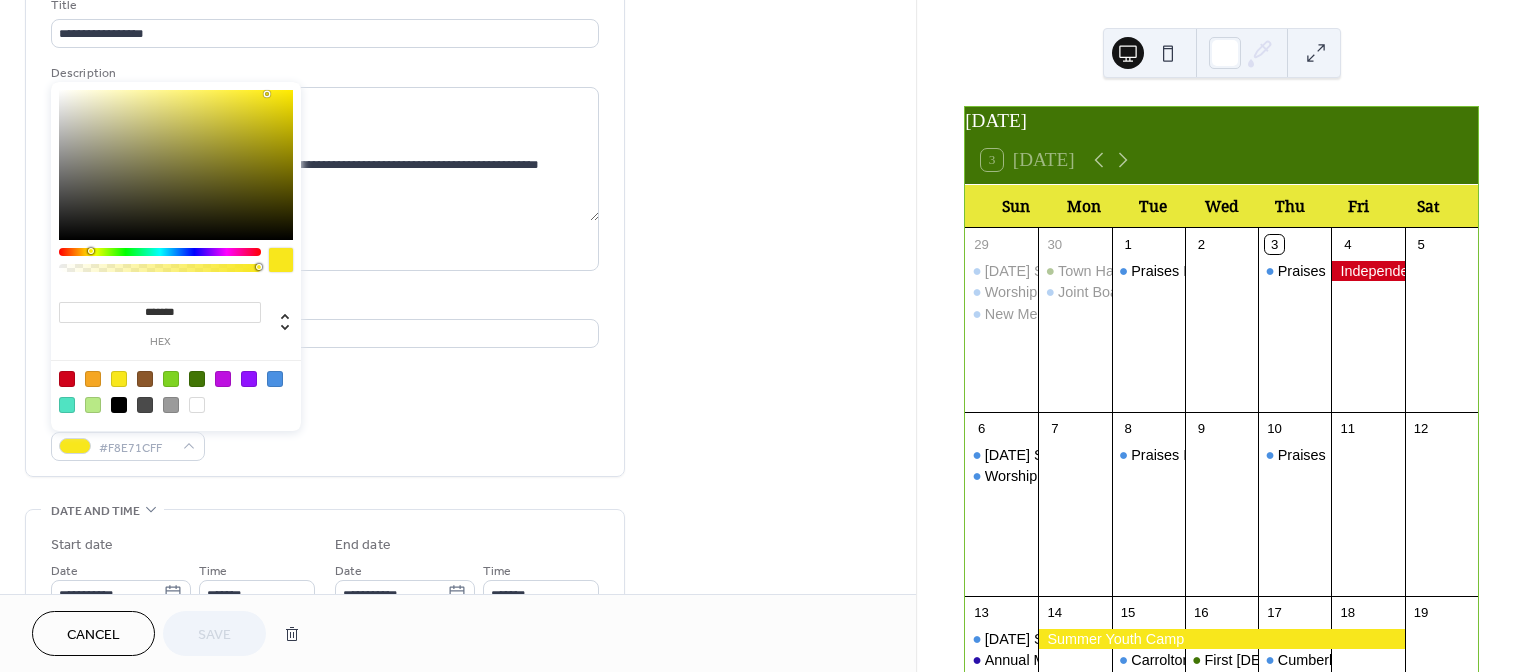 click at bounding box center [197, 379] 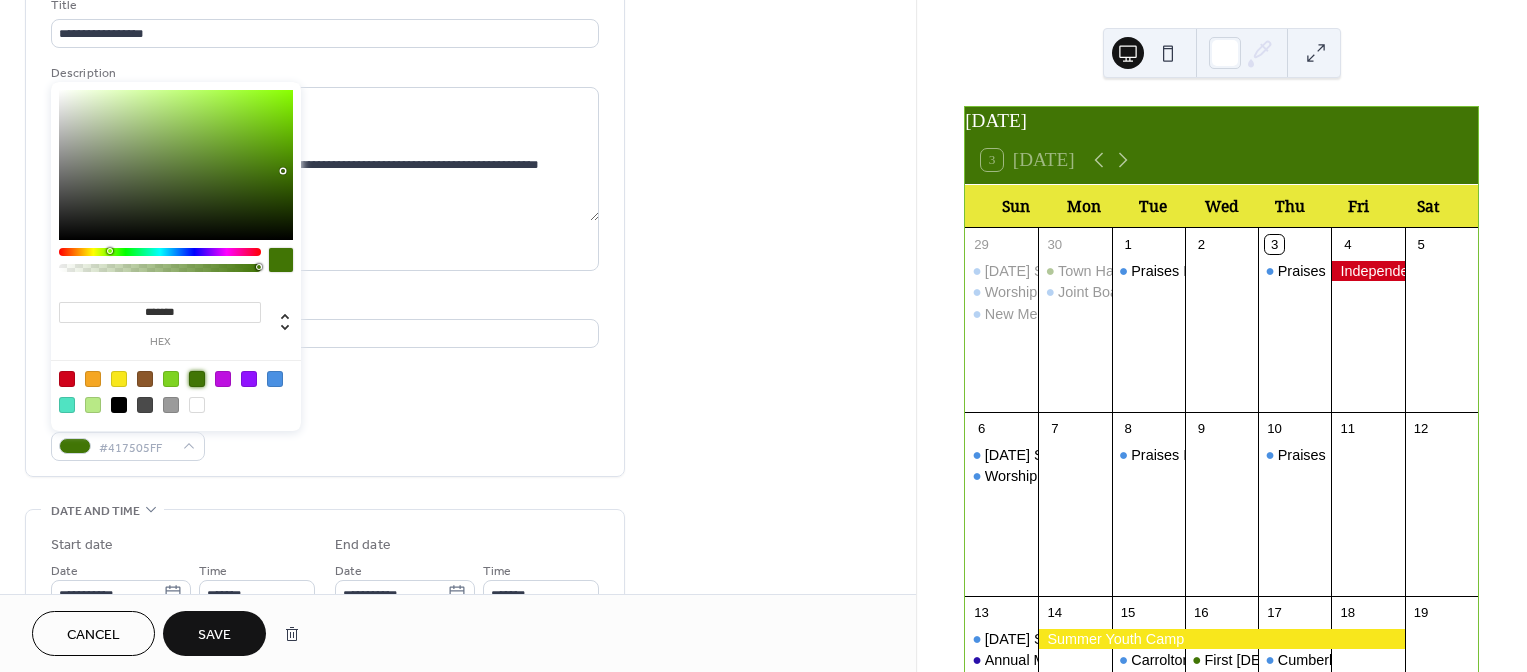 type on "*******" 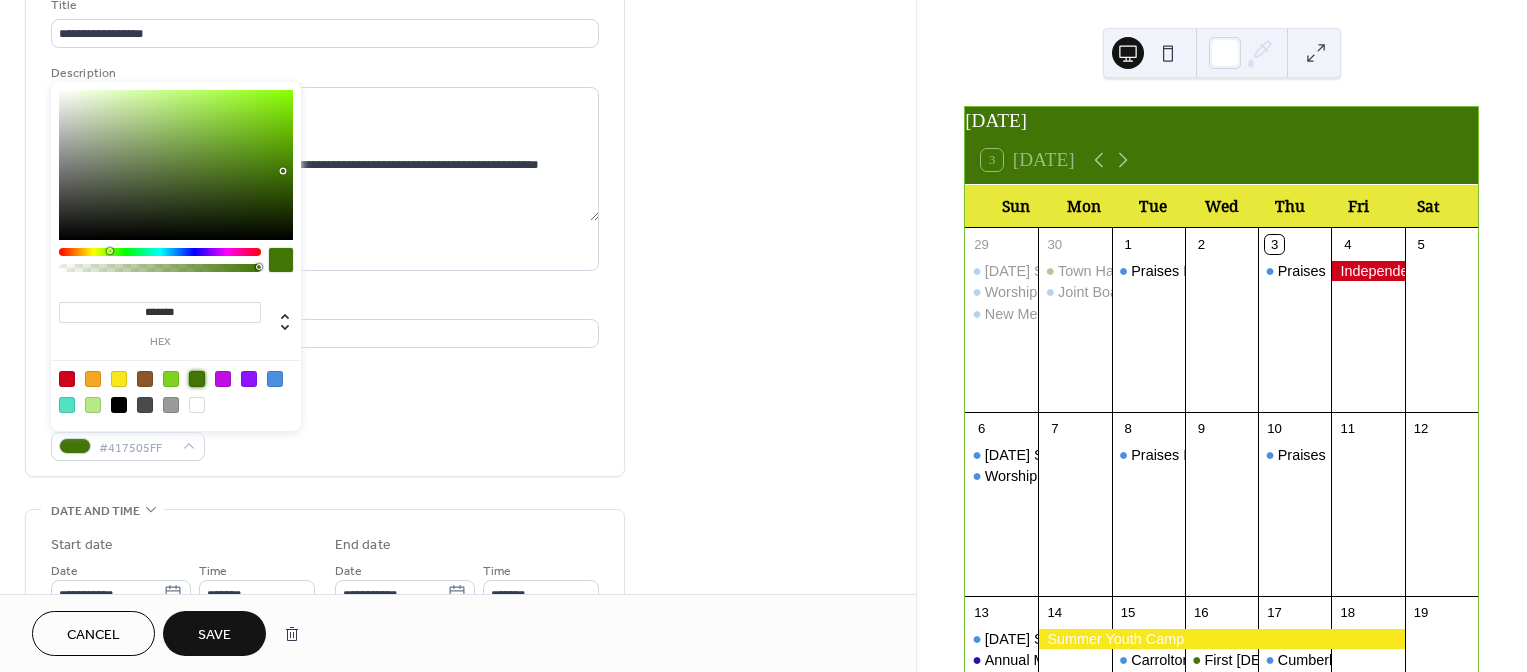 click on "Save" at bounding box center (214, 635) 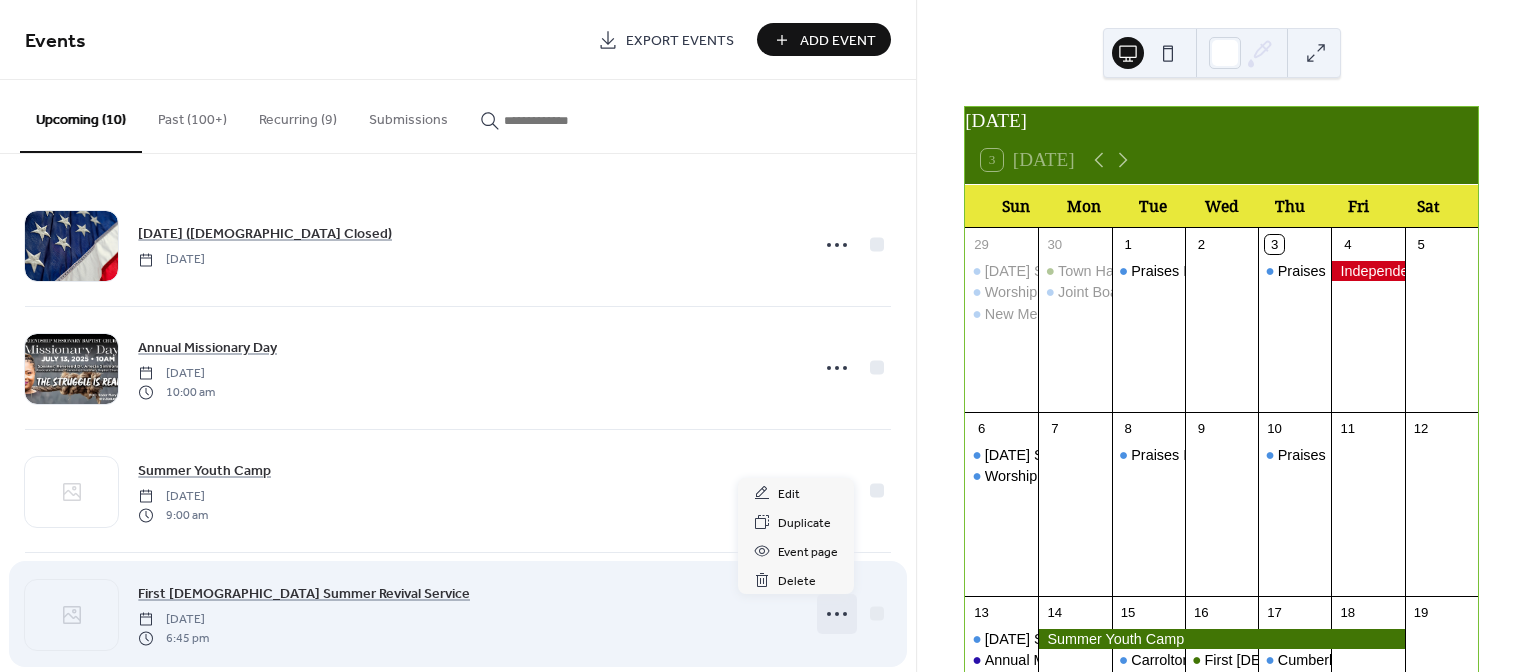 click 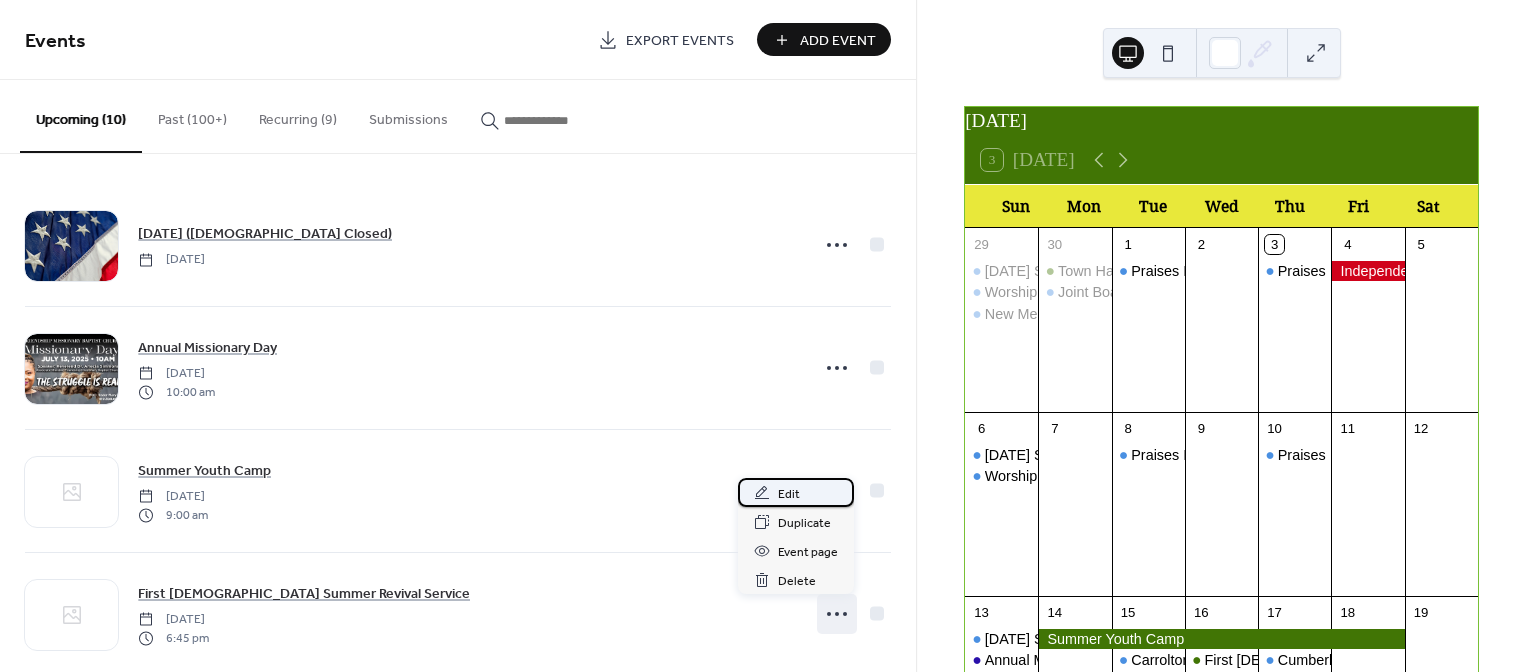 click on "Edit" at bounding box center [789, 494] 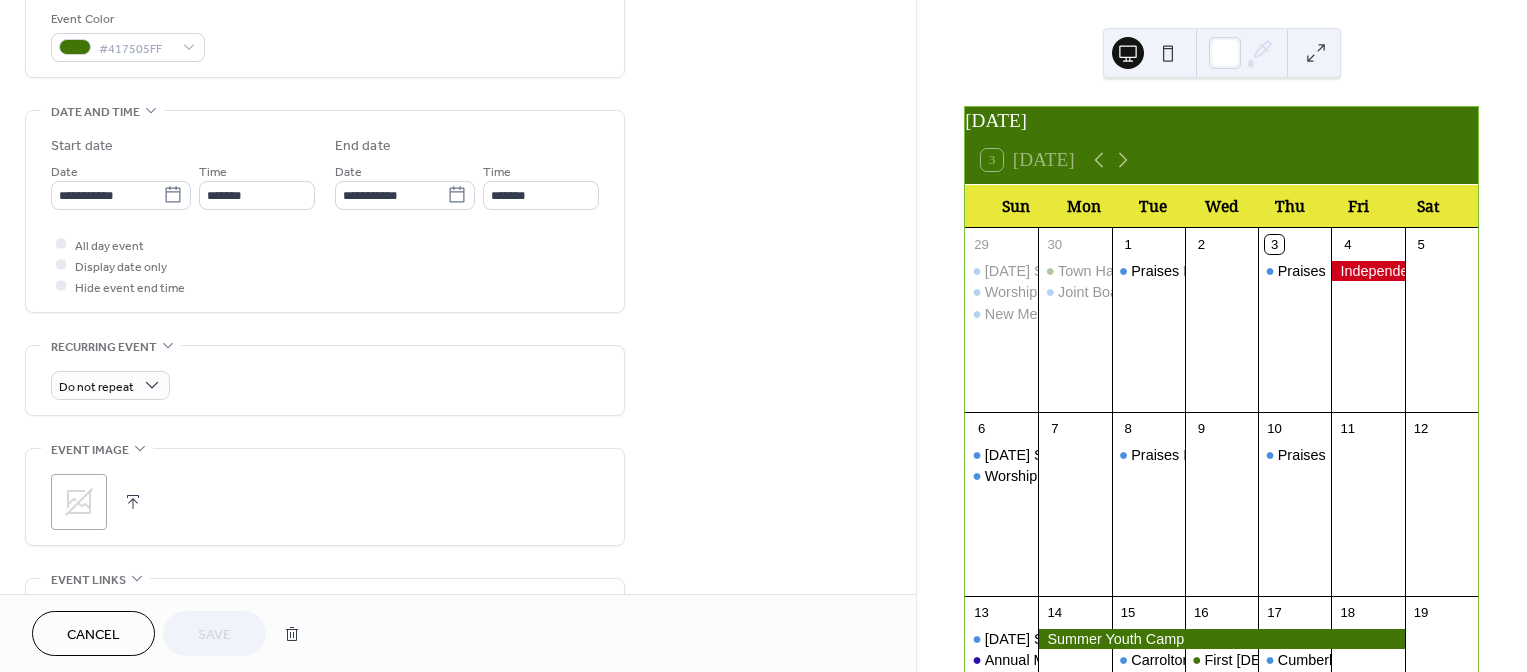 scroll, scrollTop: 553, scrollLeft: 0, axis: vertical 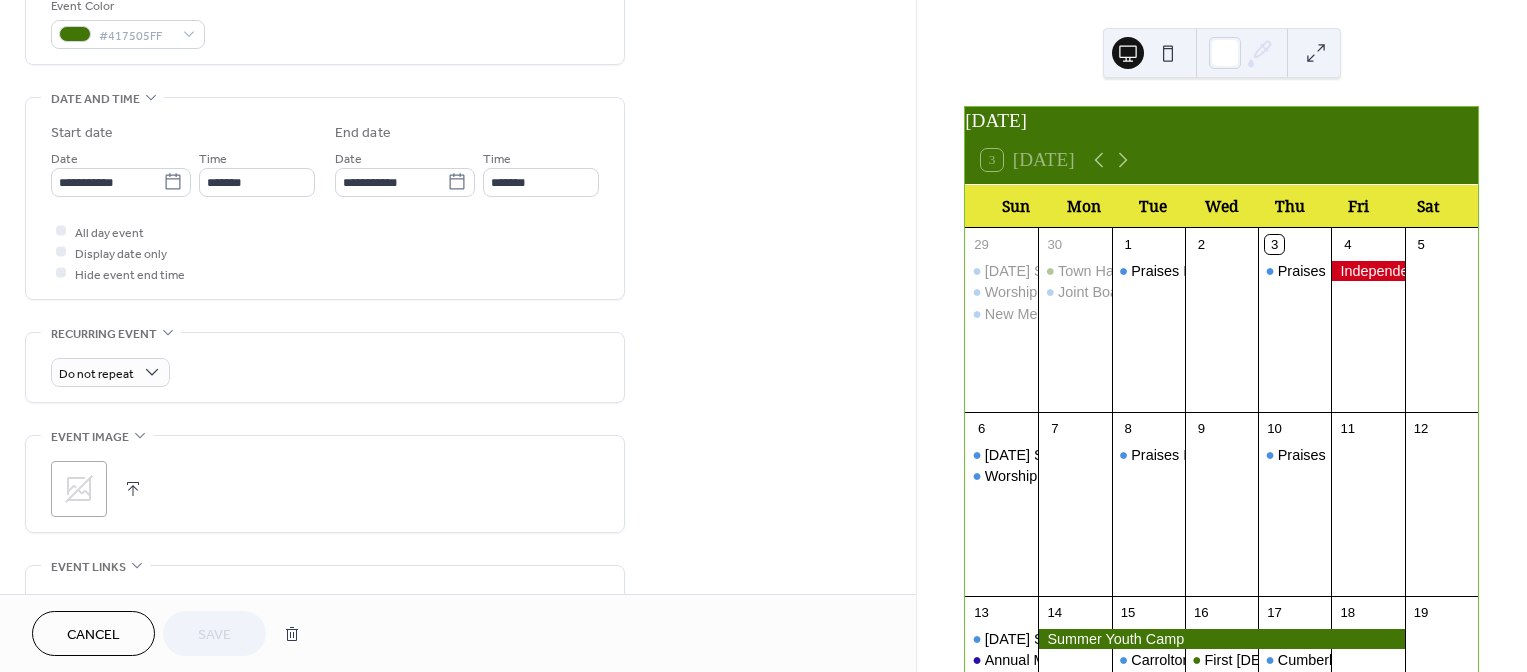click 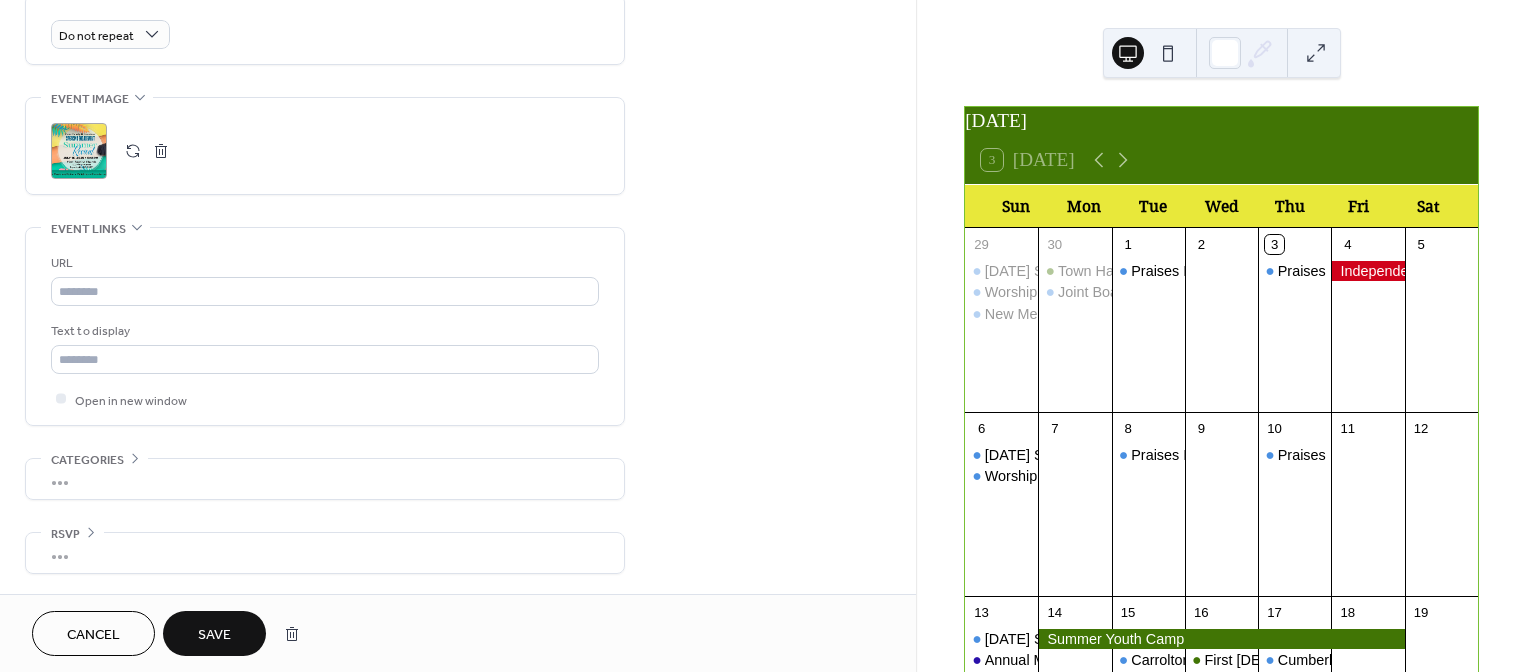 scroll, scrollTop: 416, scrollLeft: 0, axis: vertical 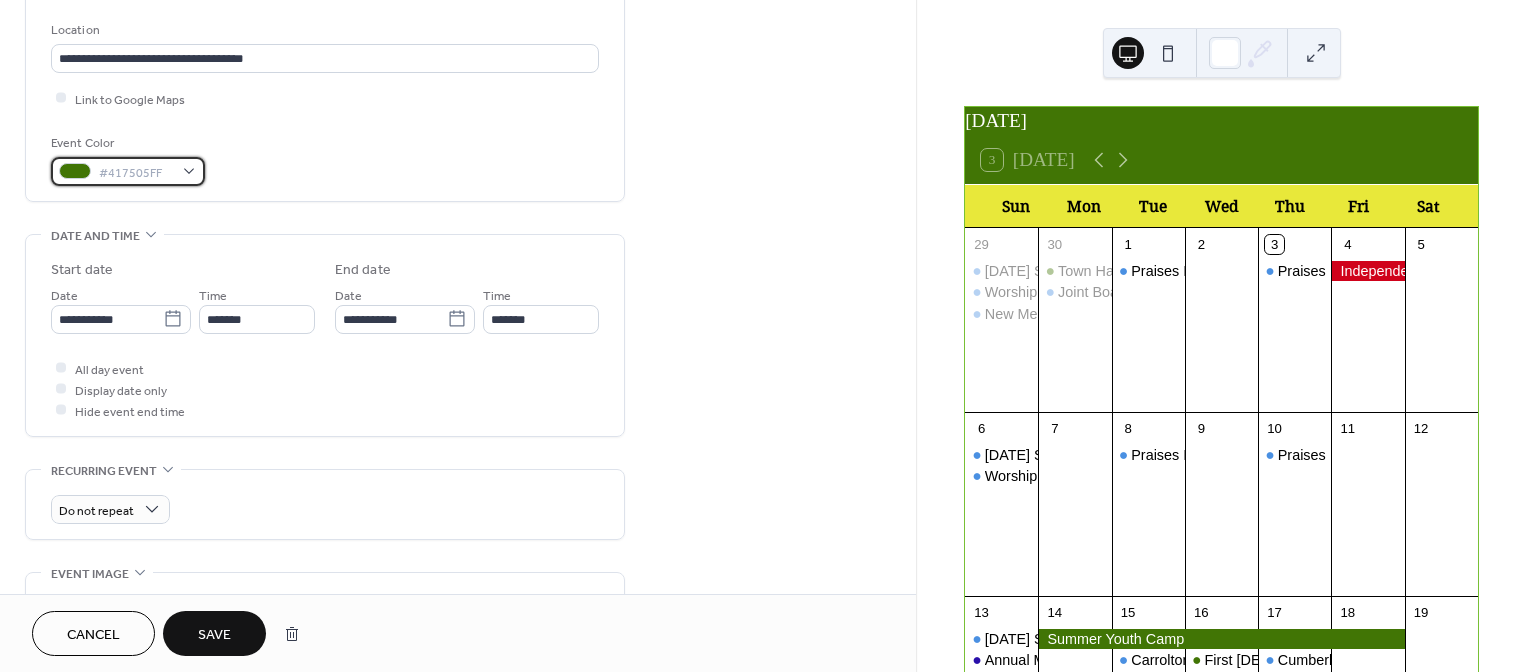 click on "#417505FF" at bounding box center [128, 171] 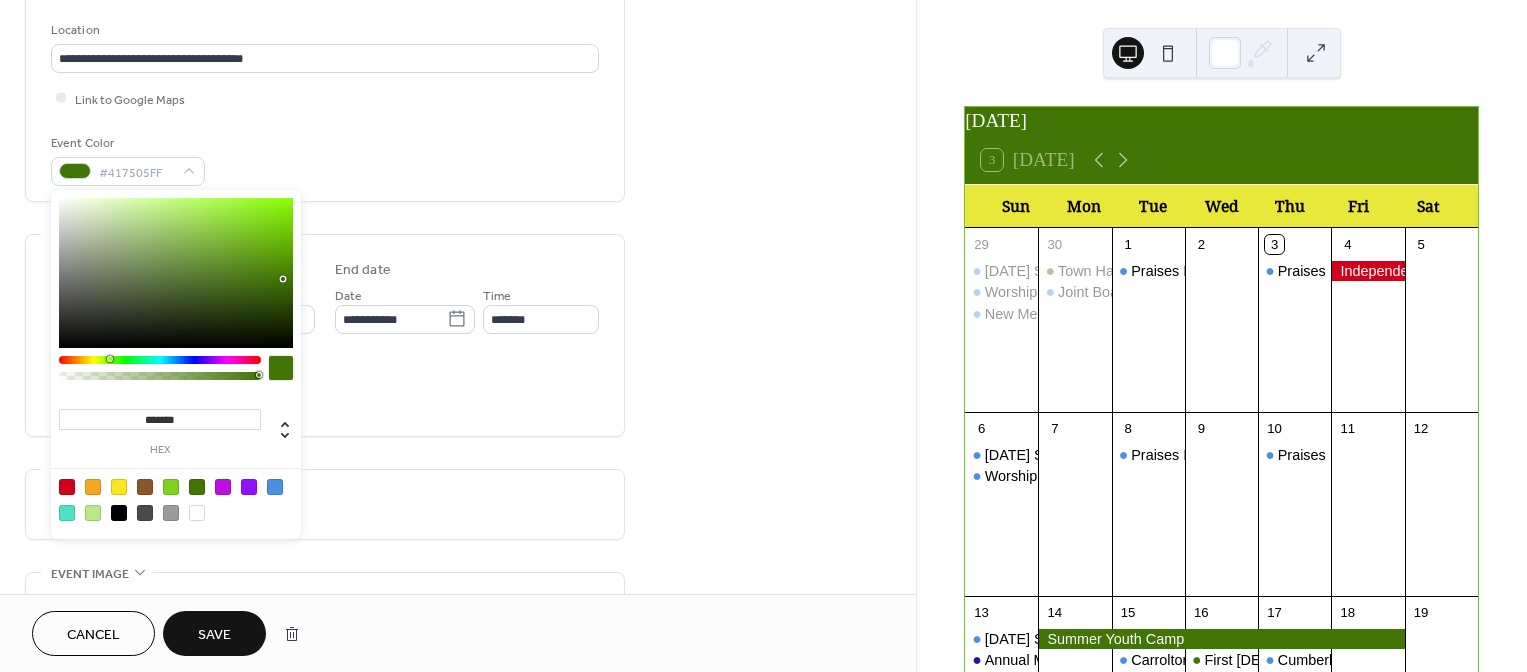 click at bounding box center (275, 487) 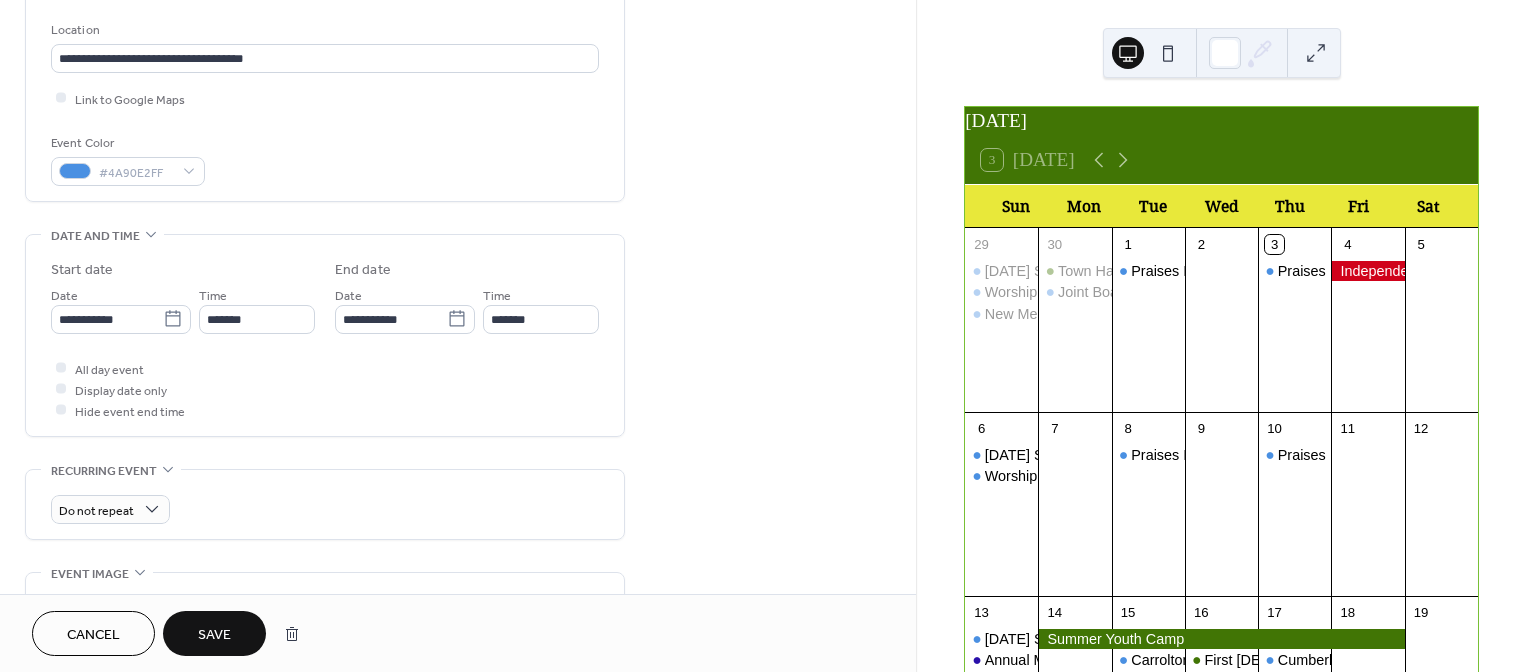 click on "**********" at bounding box center [325, 335] 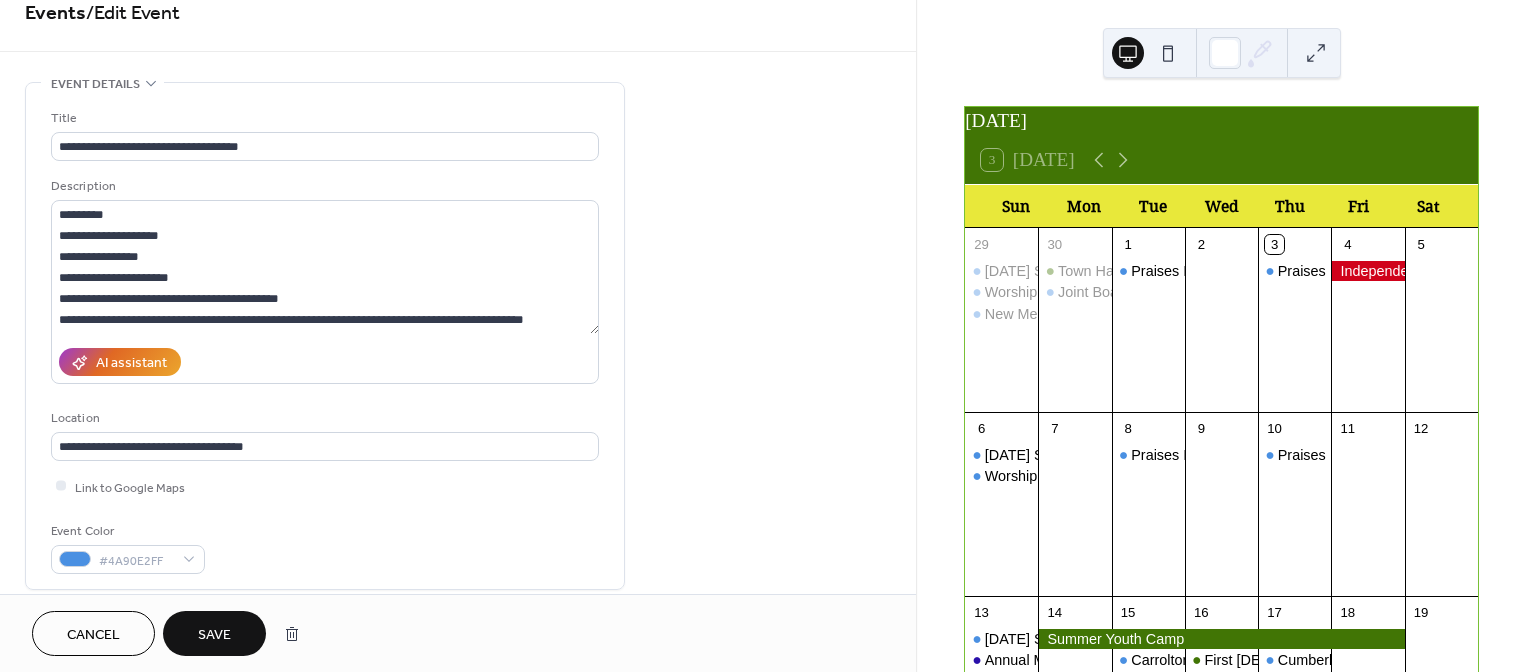 scroll, scrollTop: 31, scrollLeft: 0, axis: vertical 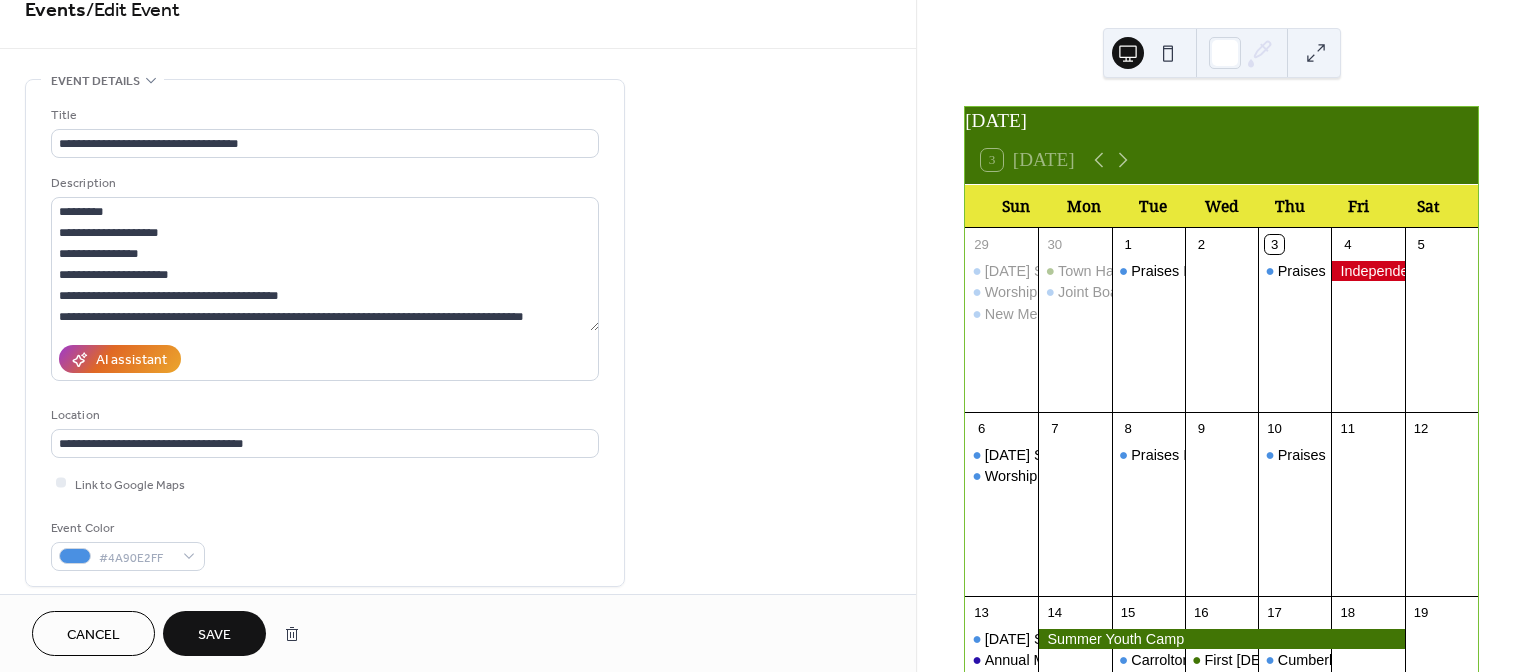 click on "Save" at bounding box center (214, 635) 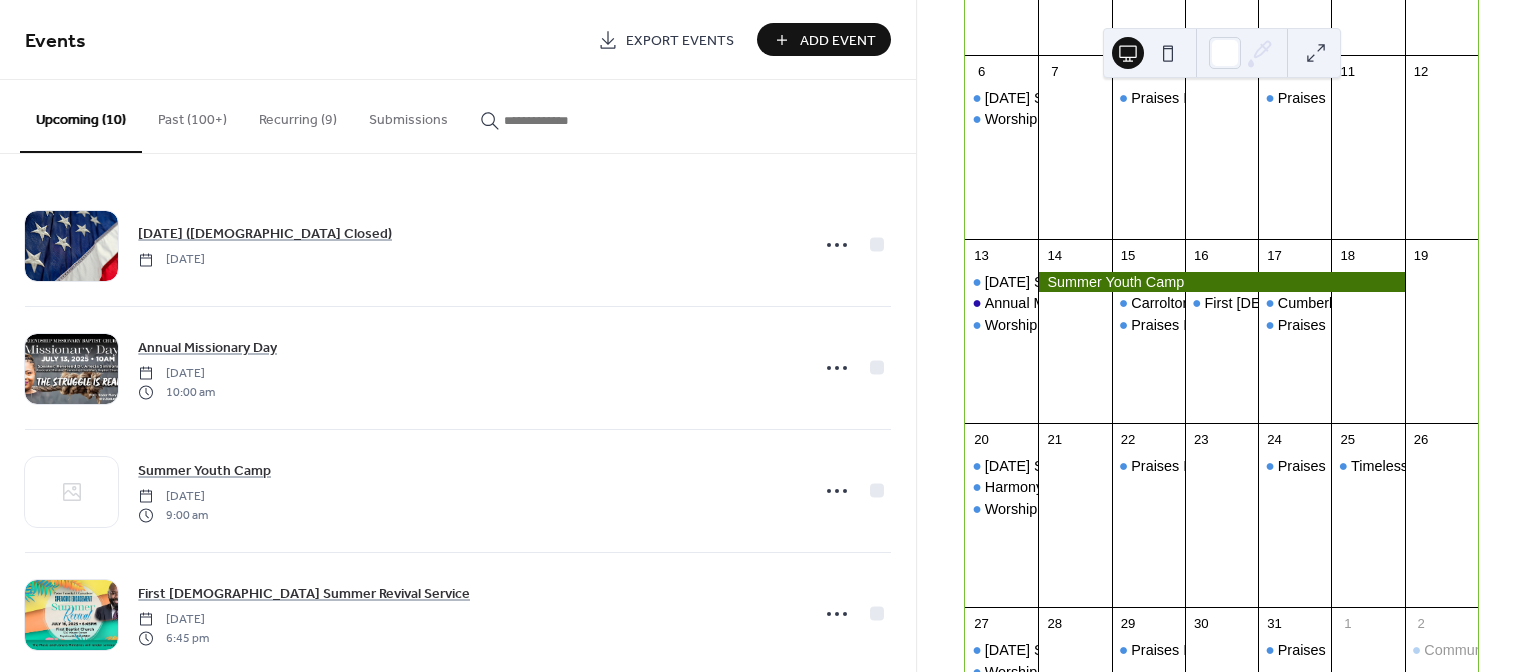 scroll, scrollTop: 406, scrollLeft: 0, axis: vertical 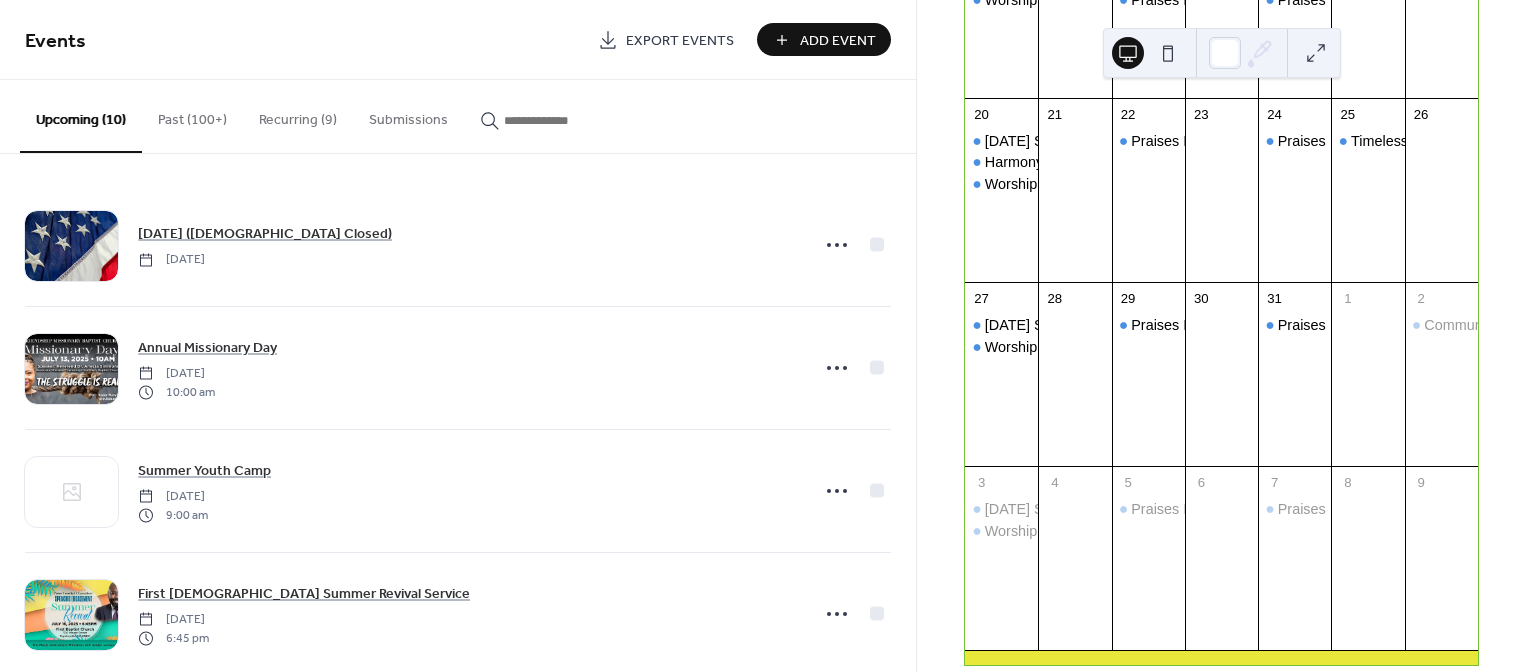 click on "Add Event" at bounding box center (838, 41) 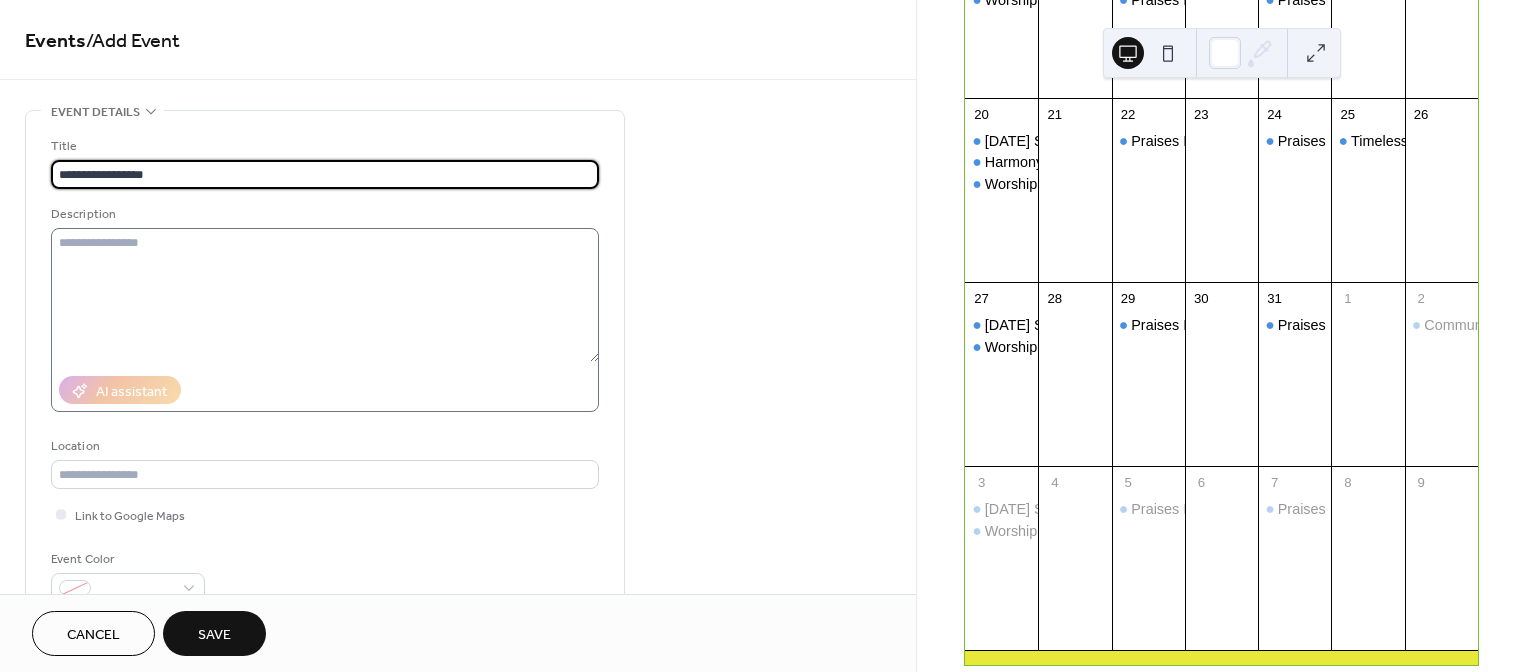 type on "**********" 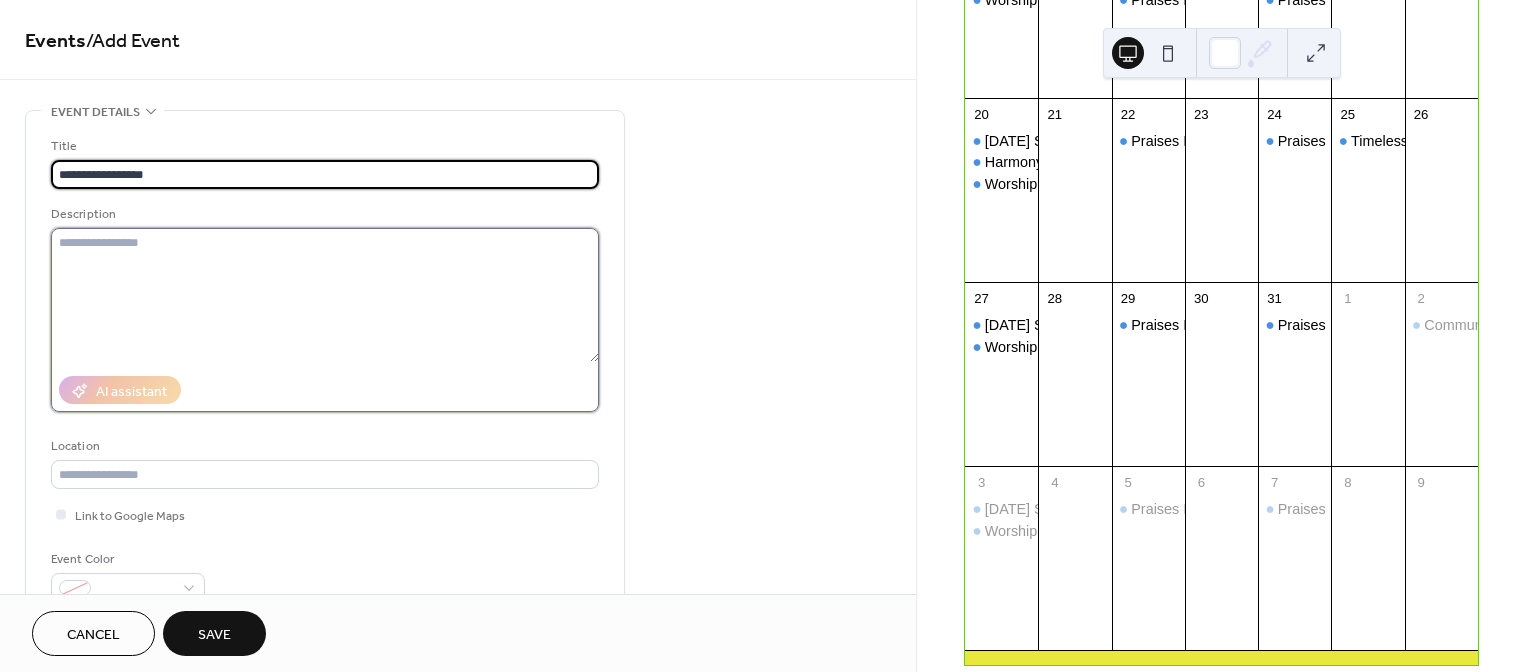 click at bounding box center [325, 295] 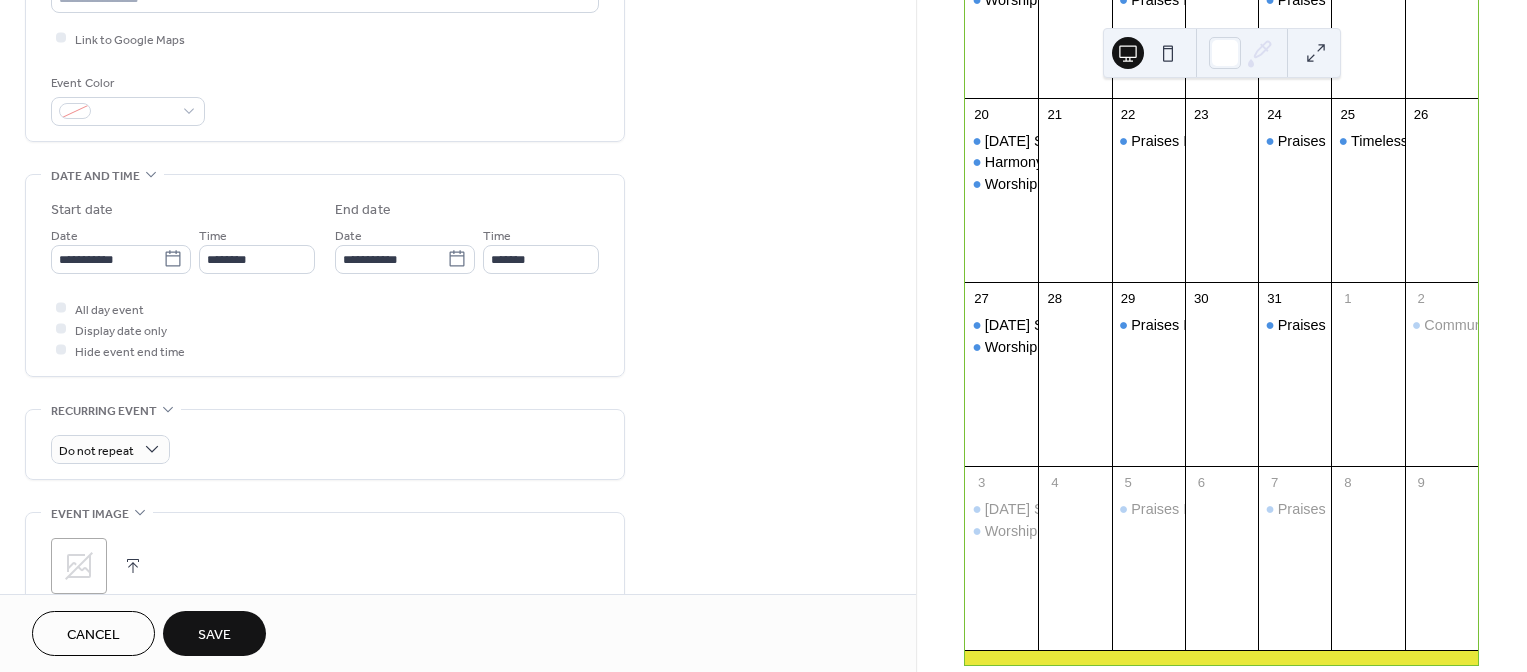 scroll, scrollTop: 511, scrollLeft: 0, axis: vertical 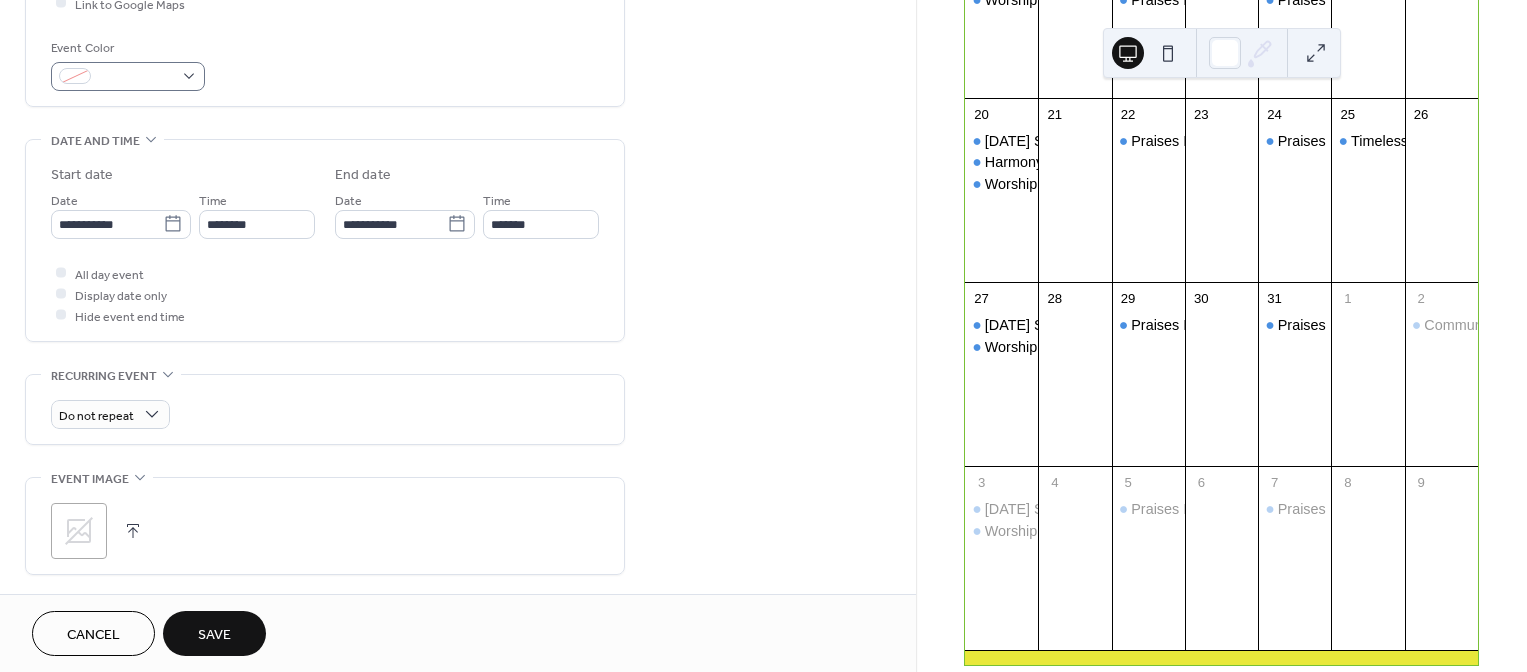 type on "**********" 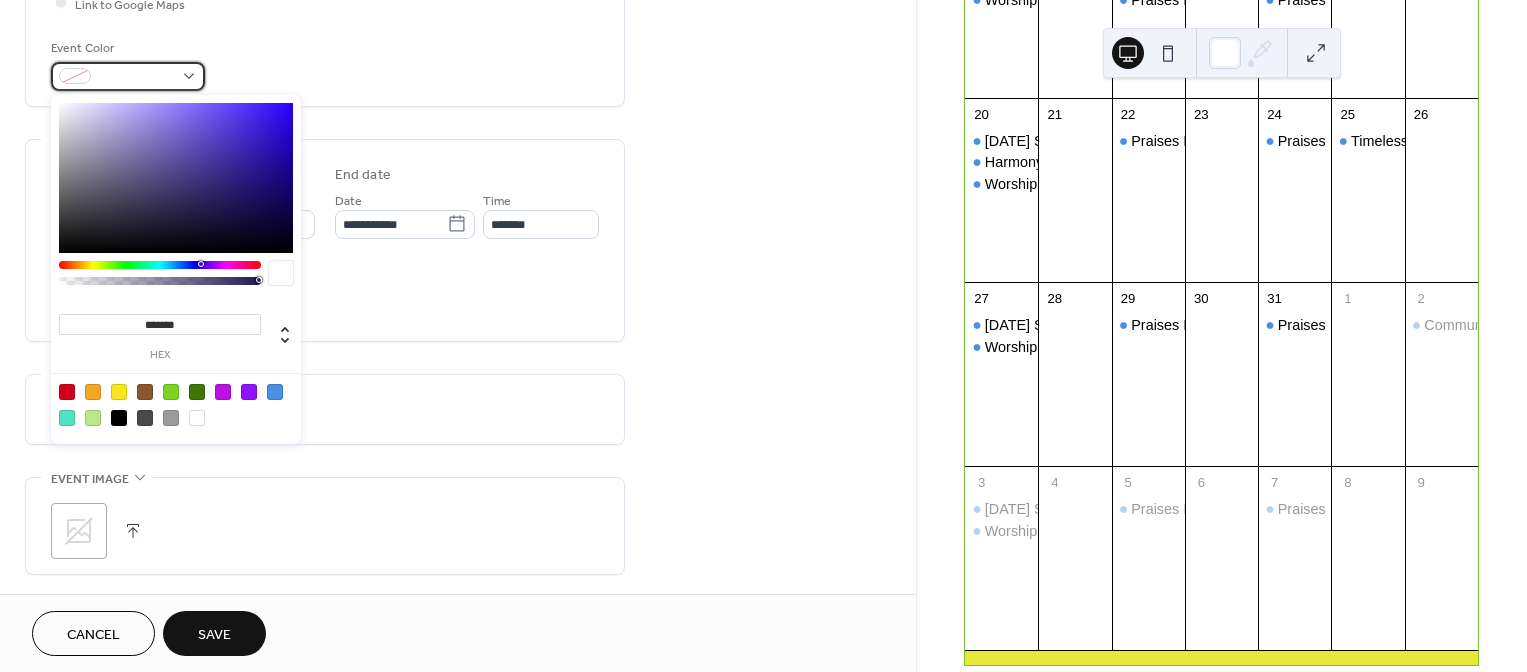 click at bounding box center (128, 76) 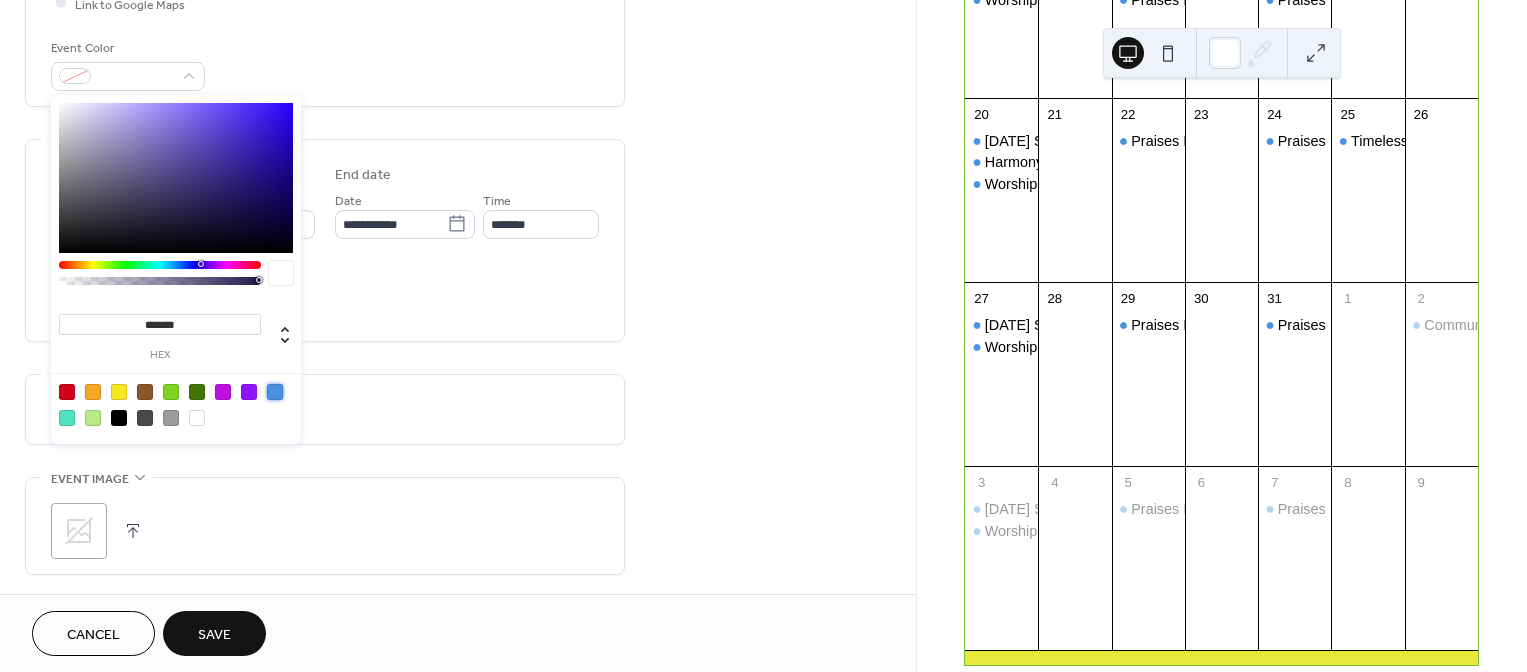 drag, startPoint x: 278, startPoint y: 394, endPoint x: 451, endPoint y: 298, distance: 197.85095 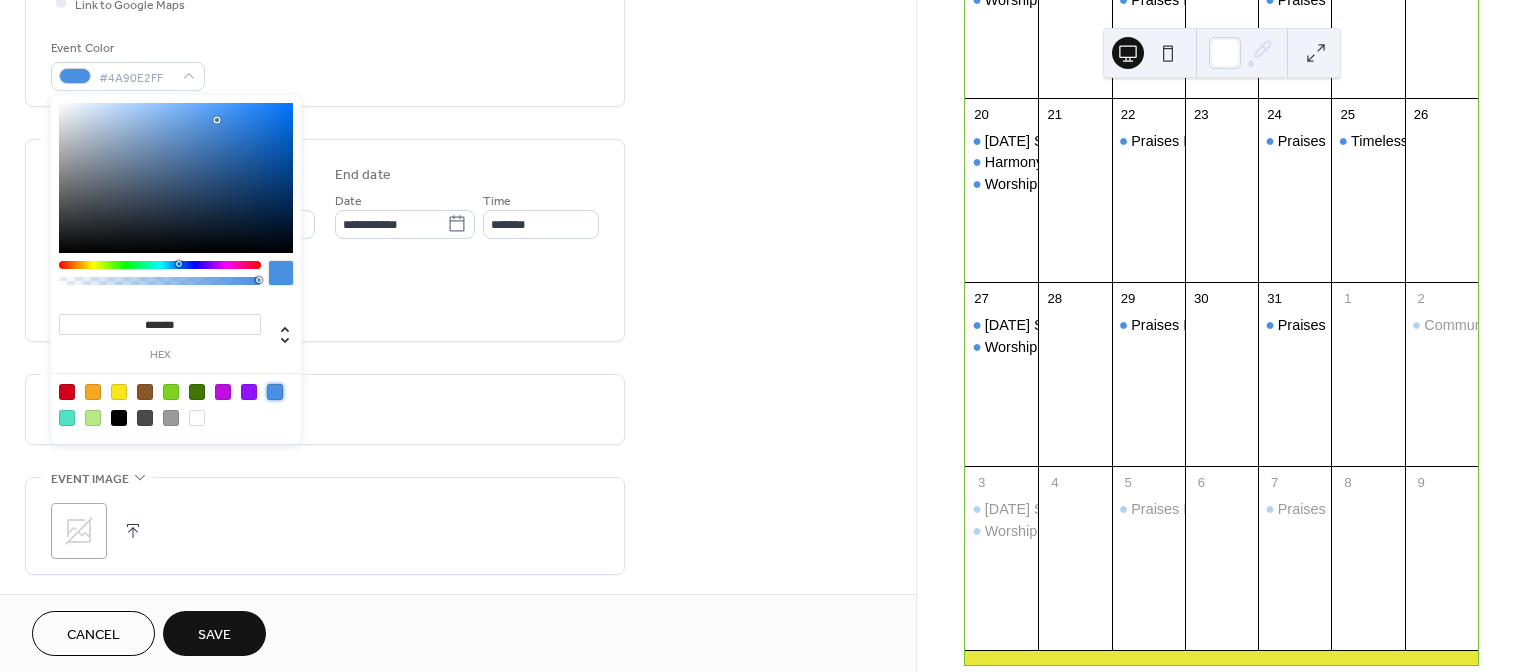 click on "All day event Display date only Hide event end time" at bounding box center [325, 294] 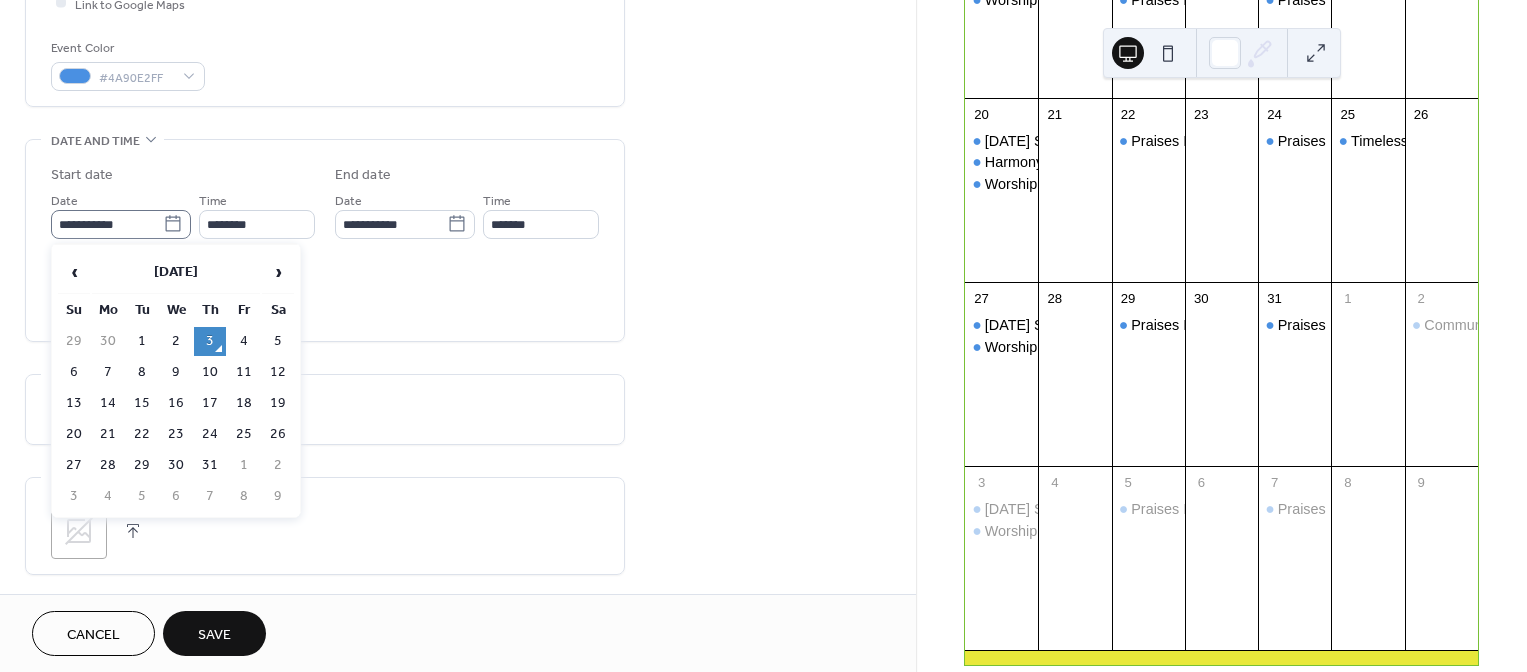 click 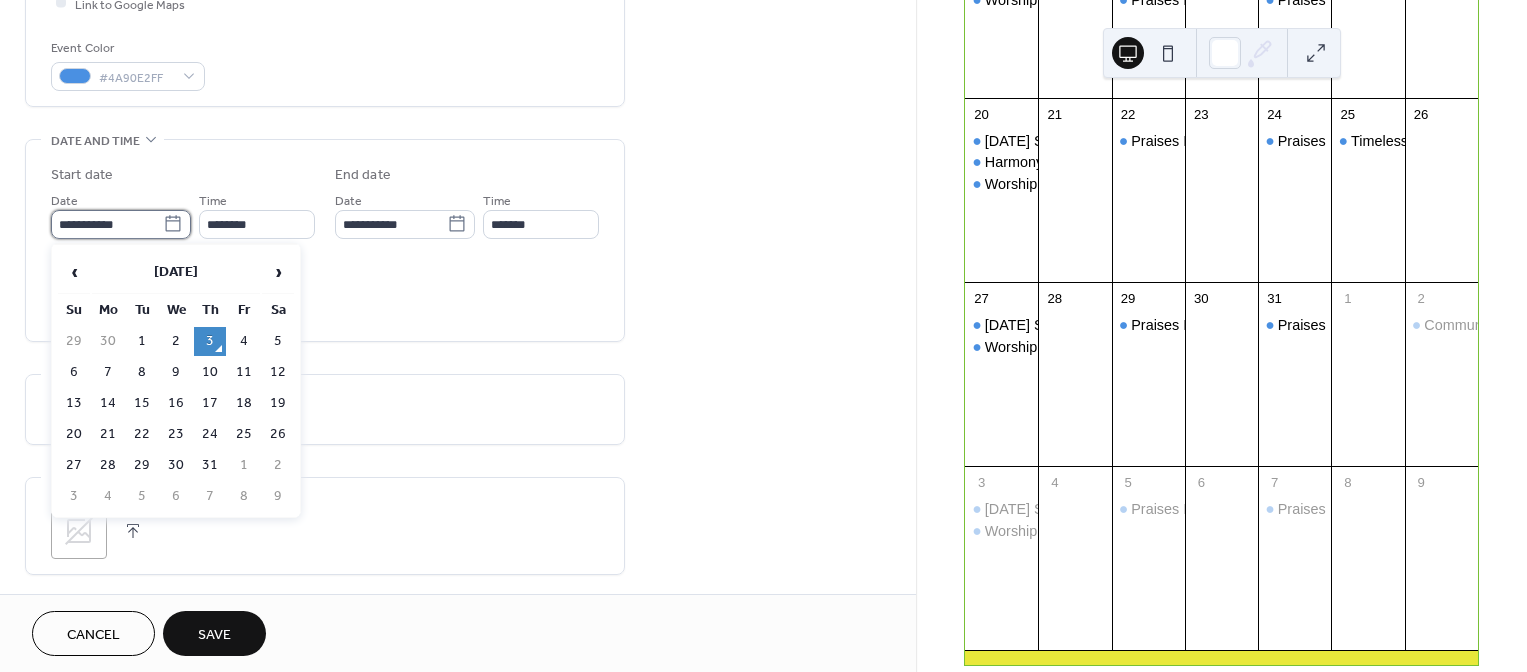 click on "**********" at bounding box center (107, 224) 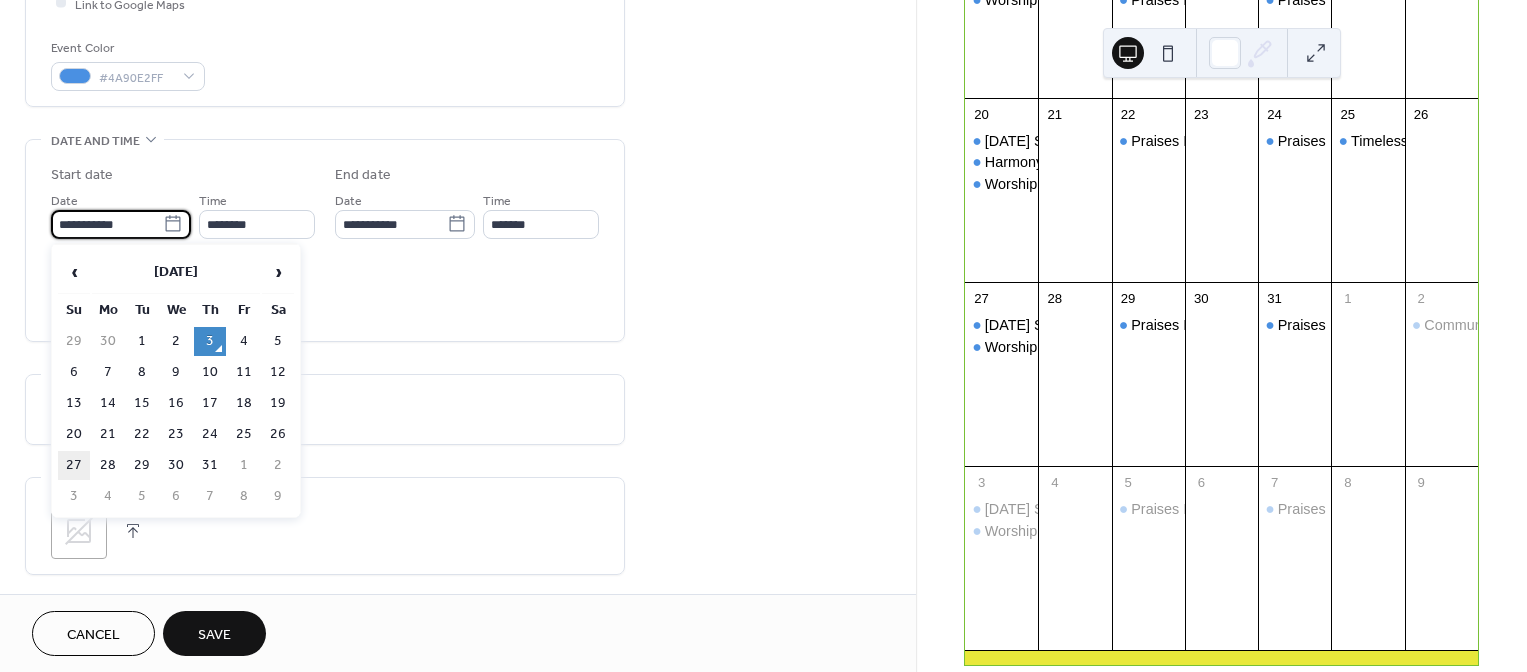 click on "27" at bounding box center (74, 465) 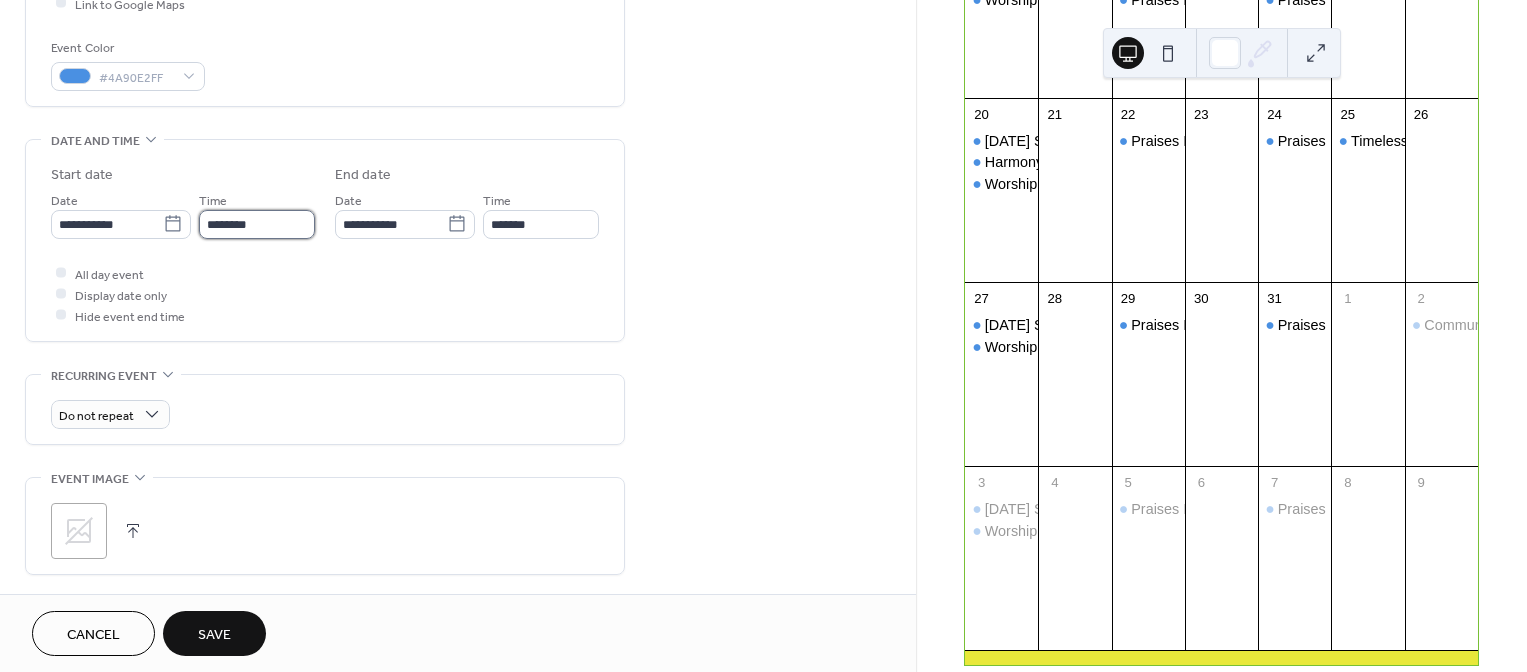 click on "********" at bounding box center [257, 224] 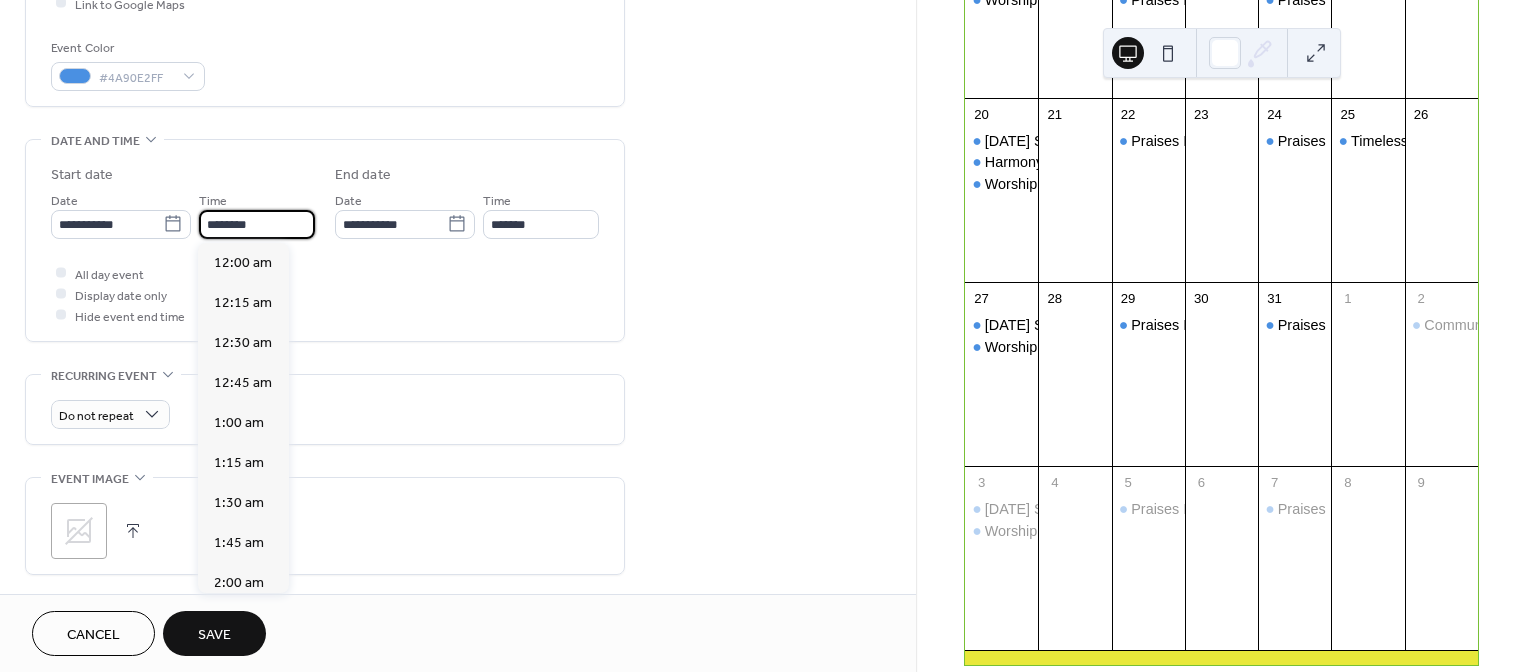 scroll, scrollTop: 1955, scrollLeft: 0, axis: vertical 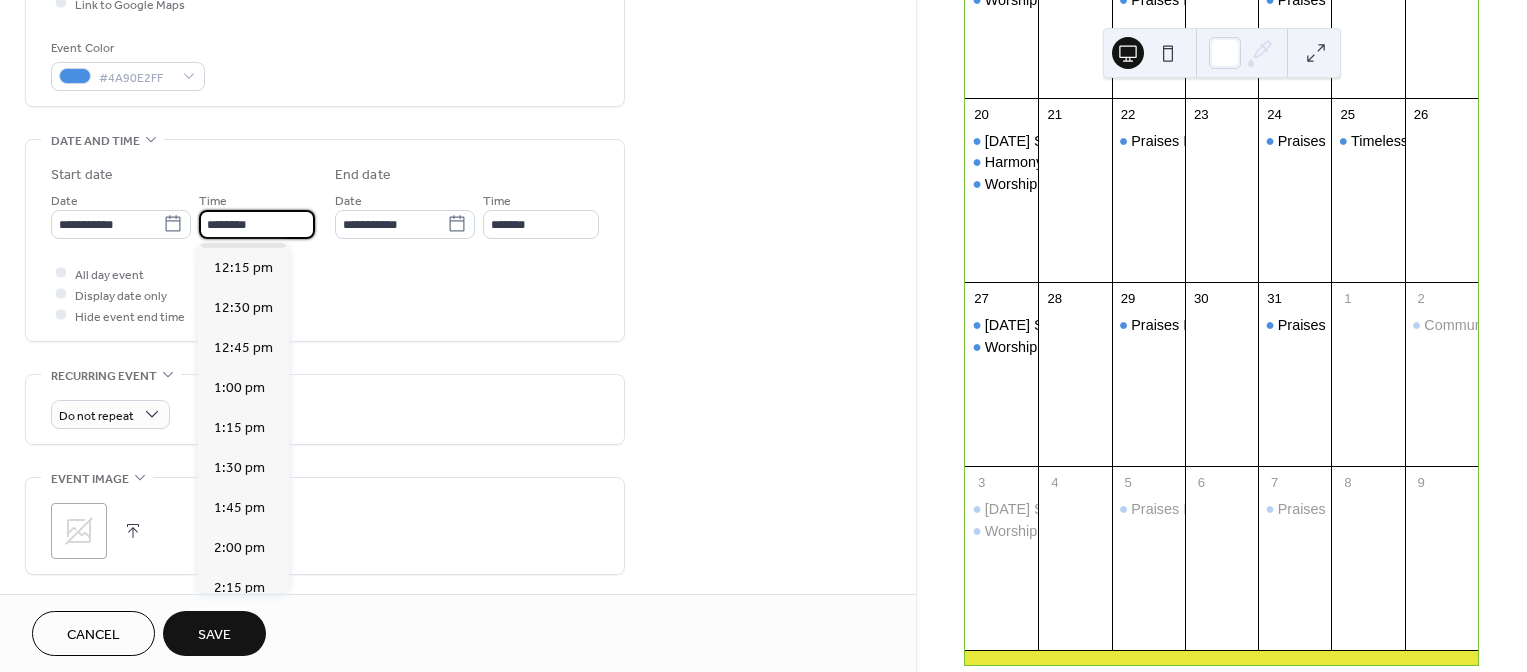 click on "********" at bounding box center [257, 224] 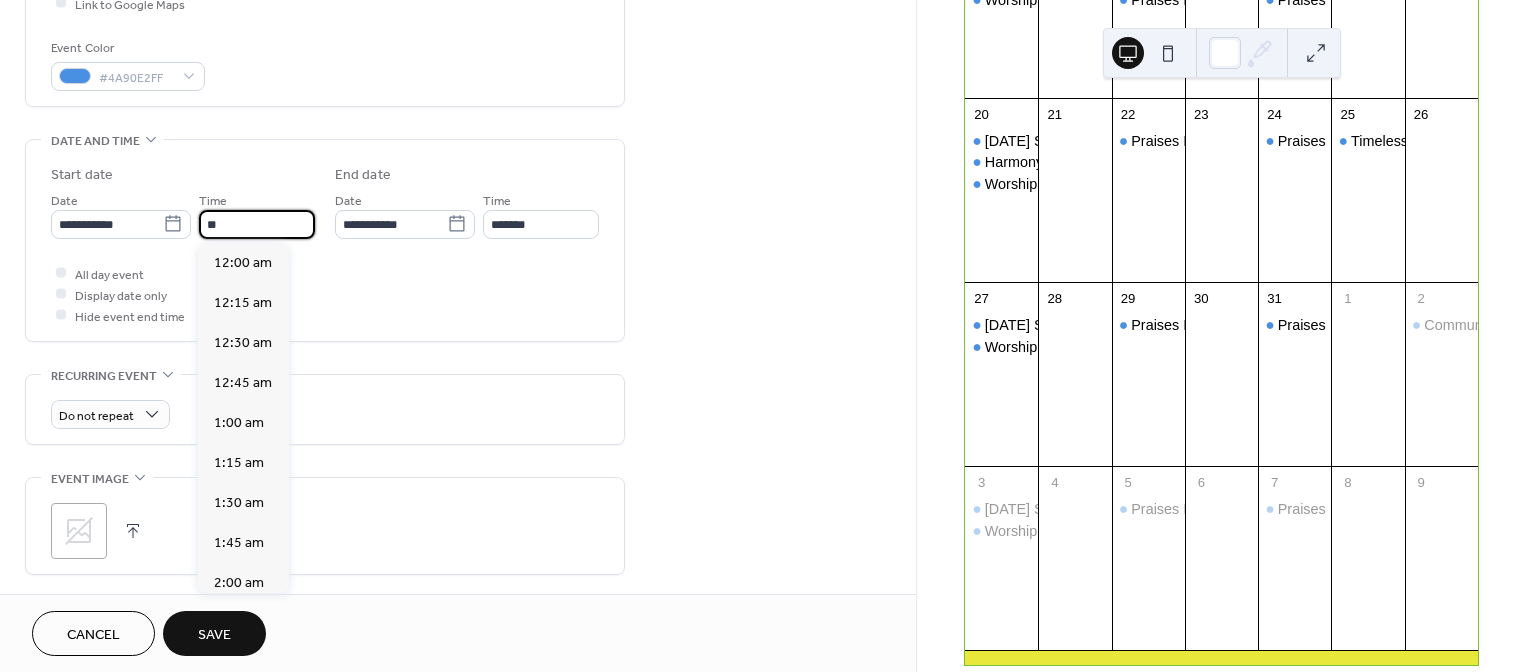 scroll, scrollTop: 1628, scrollLeft: 0, axis: vertical 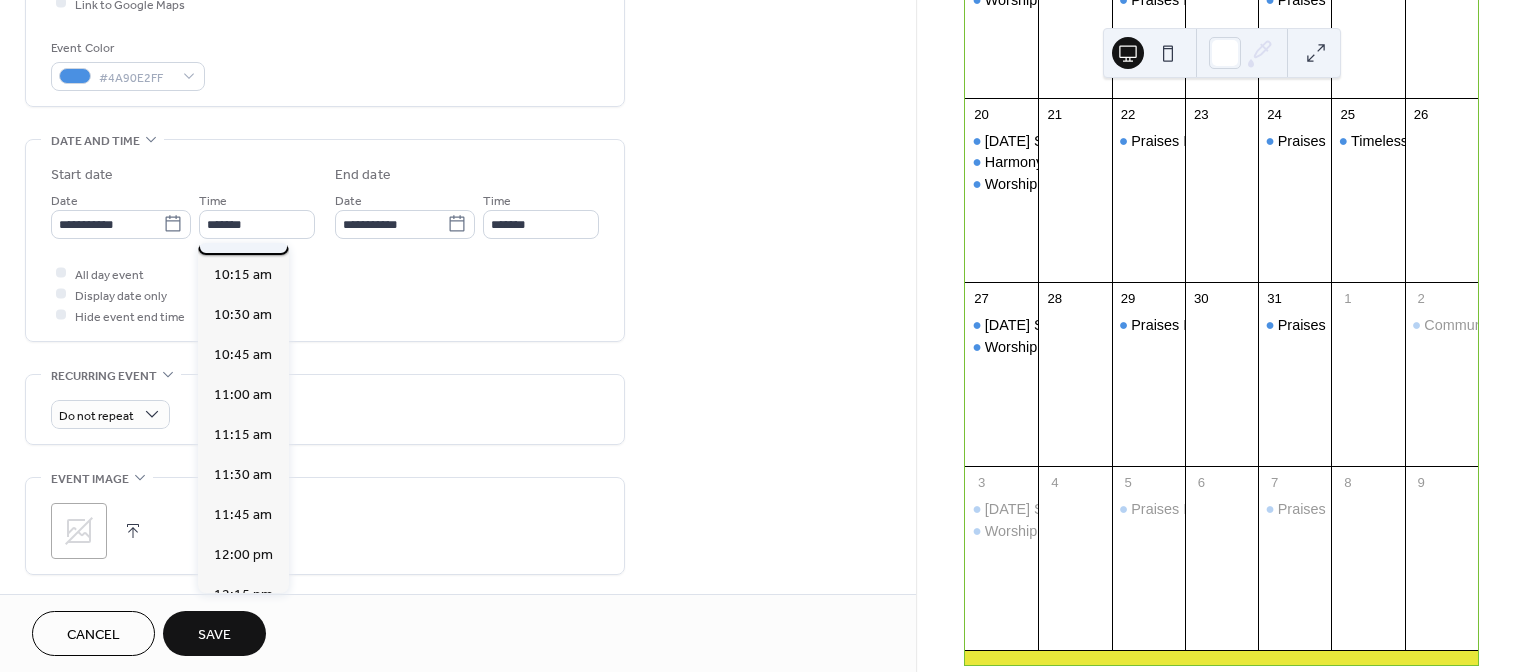 click on "10:00 am" at bounding box center [243, 235] 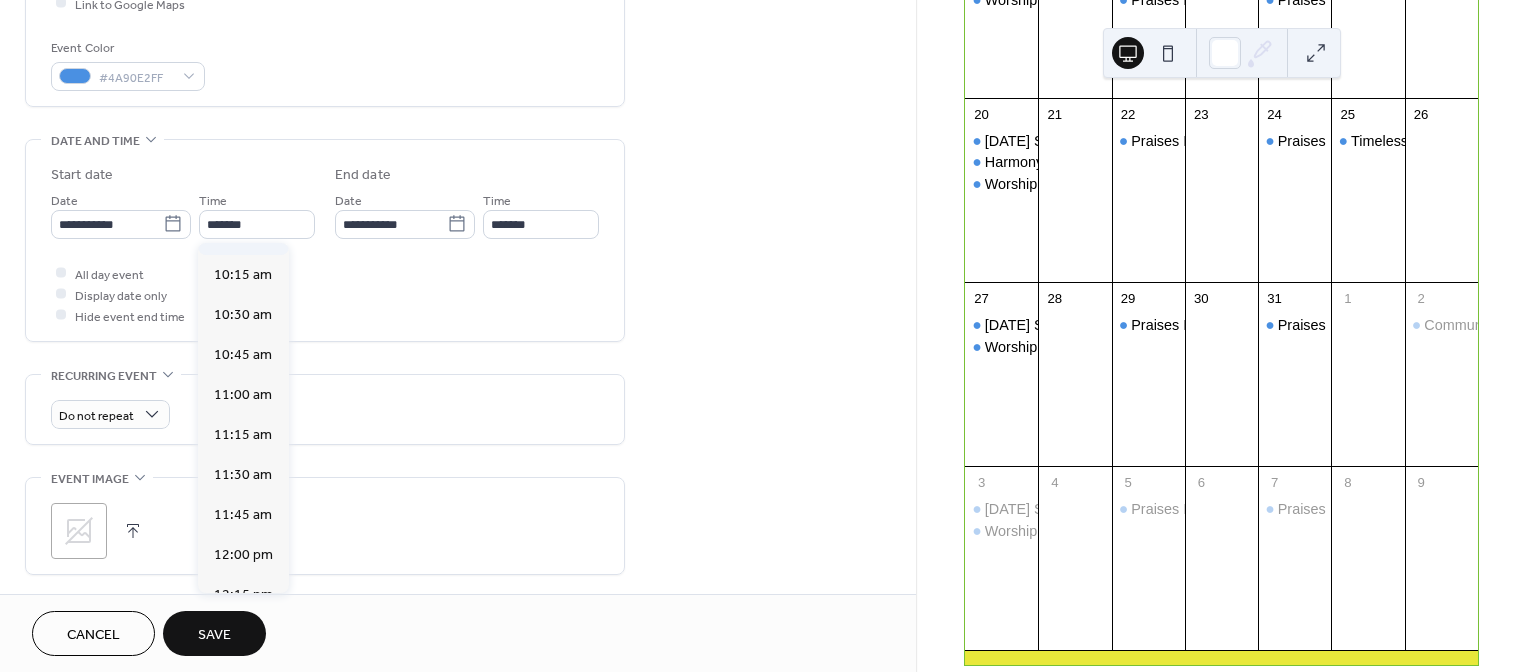 type on "********" 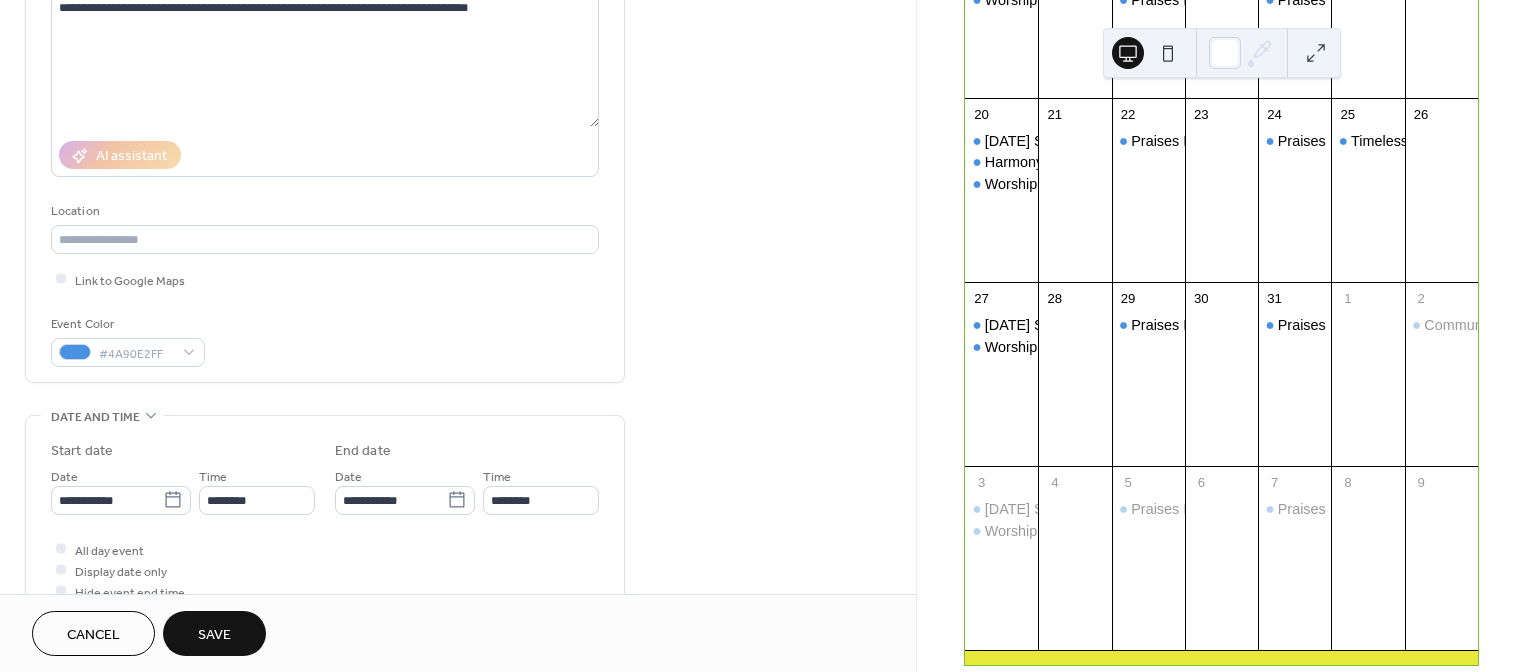 scroll, scrollTop: 250, scrollLeft: 0, axis: vertical 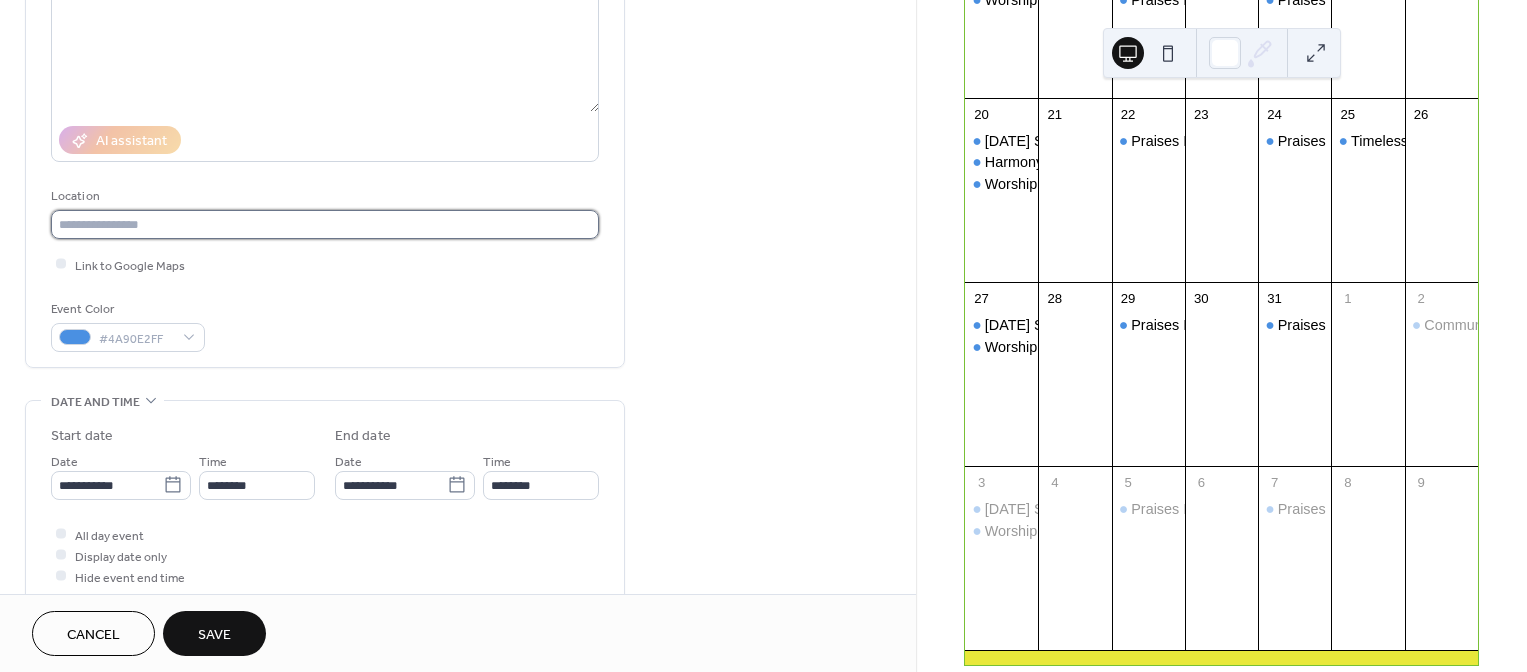 click at bounding box center [325, 224] 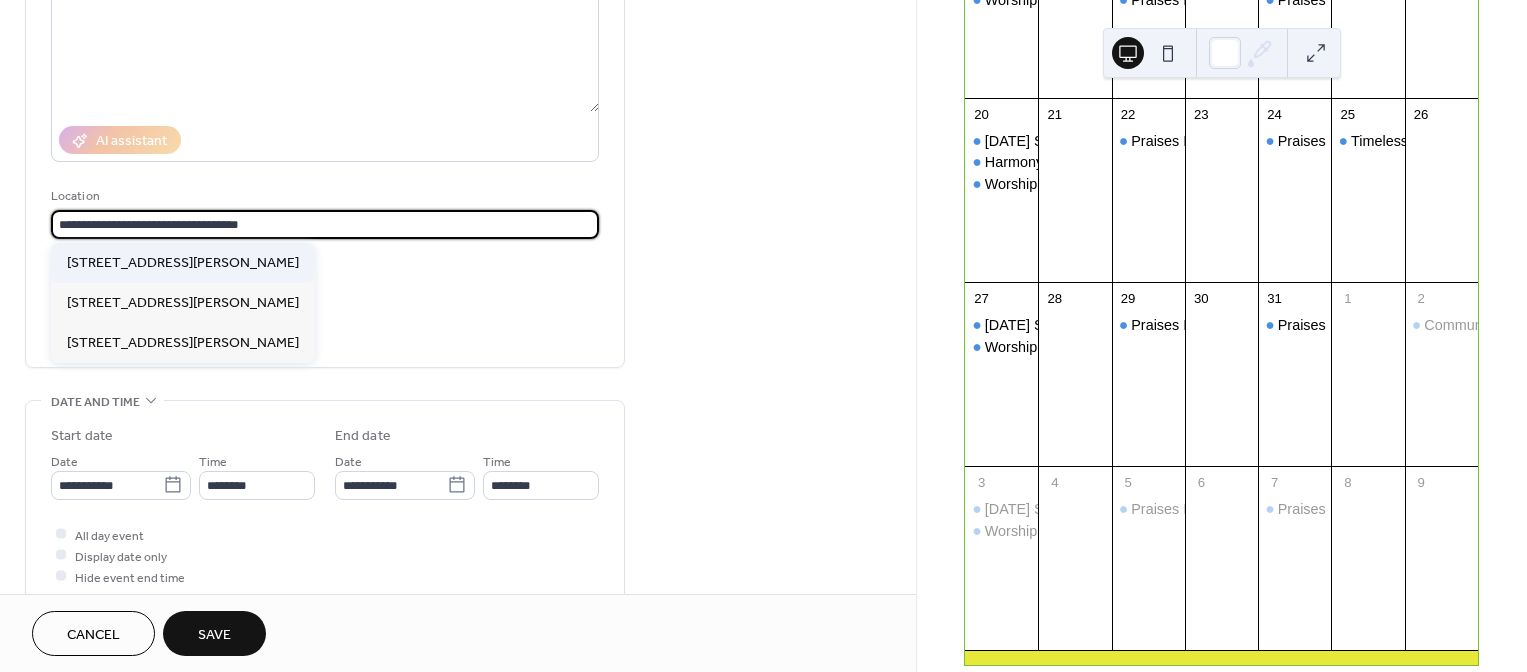 type on "**********" 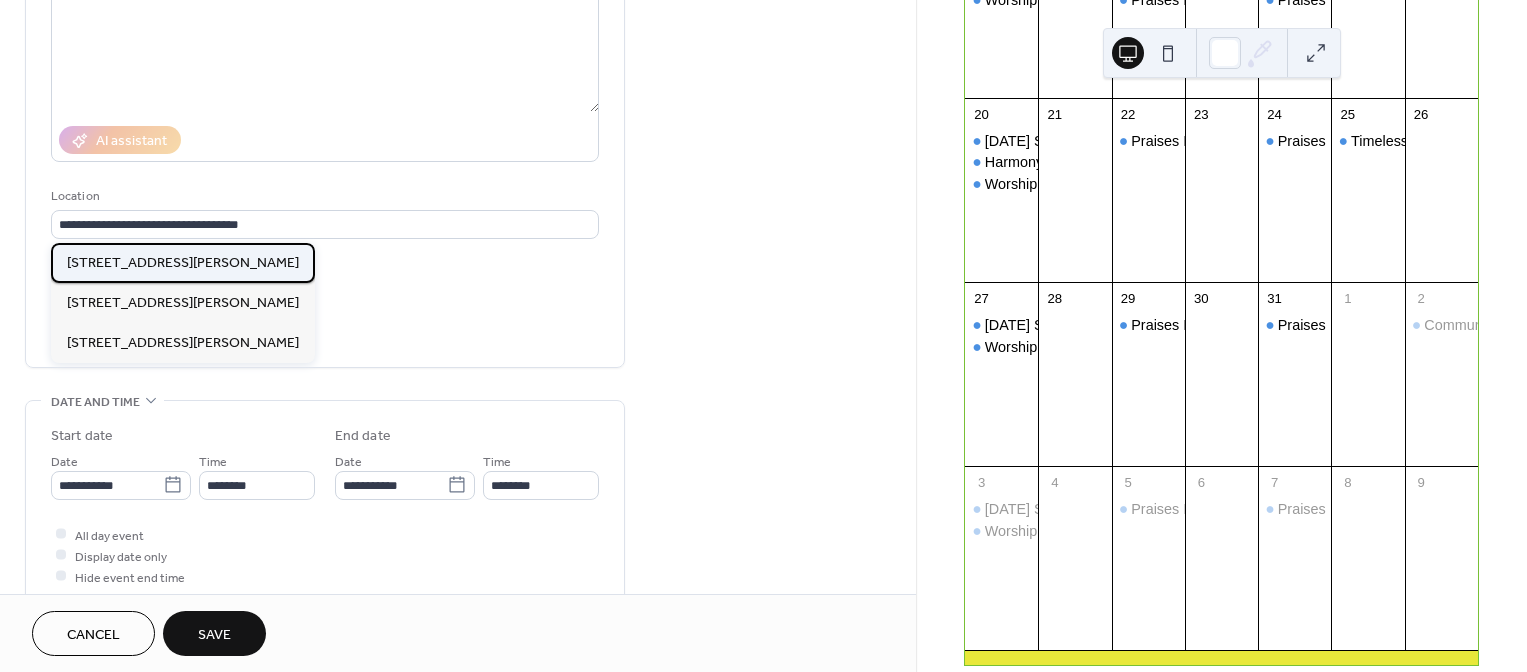 click on "400 Campbell Avenue Fayetteville, NC" at bounding box center (183, 263) 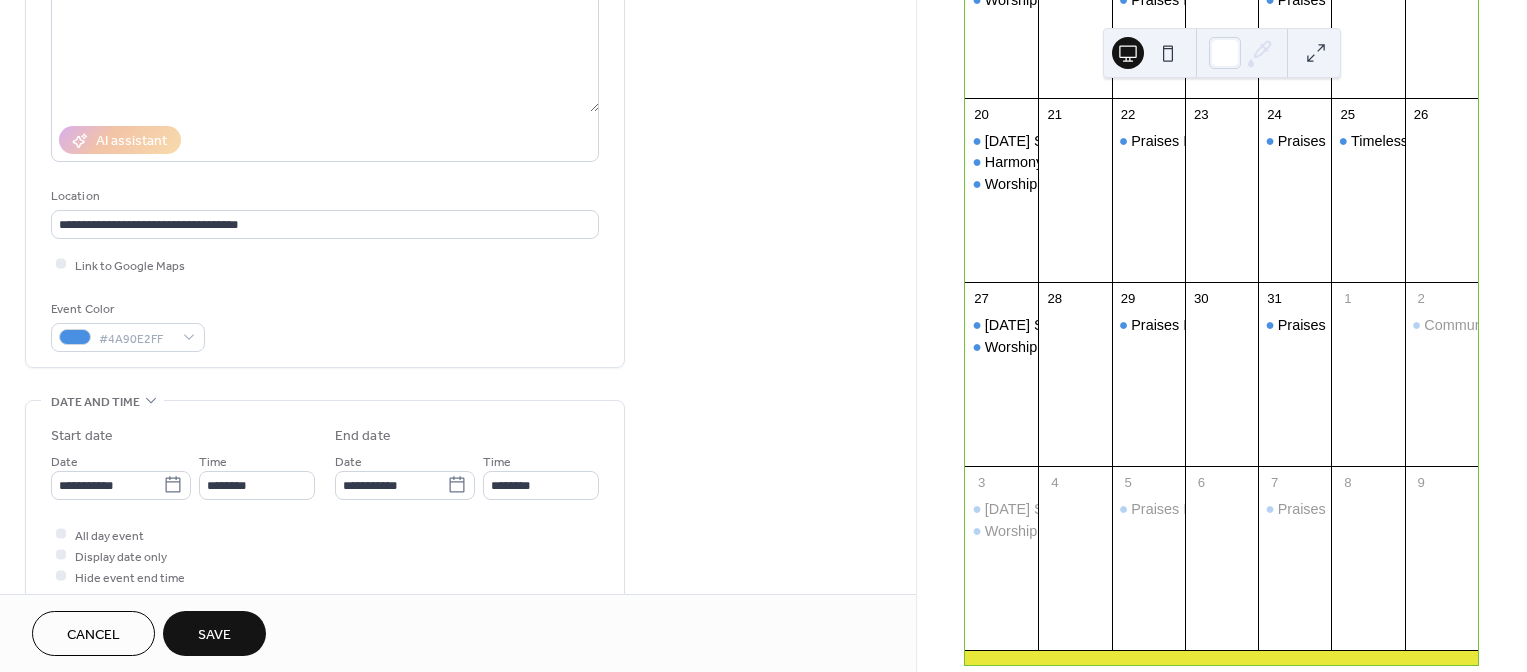 click on "Save" at bounding box center [214, 635] 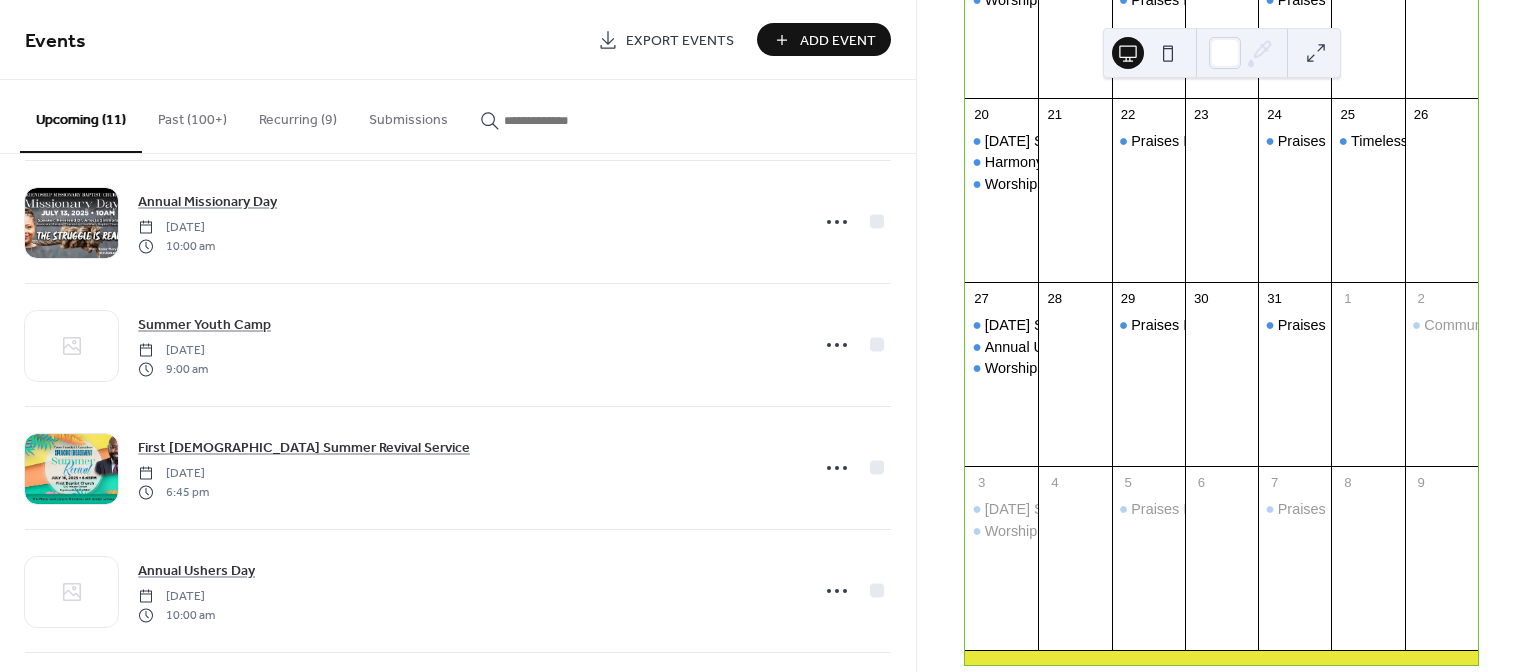 scroll, scrollTop: 0, scrollLeft: 0, axis: both 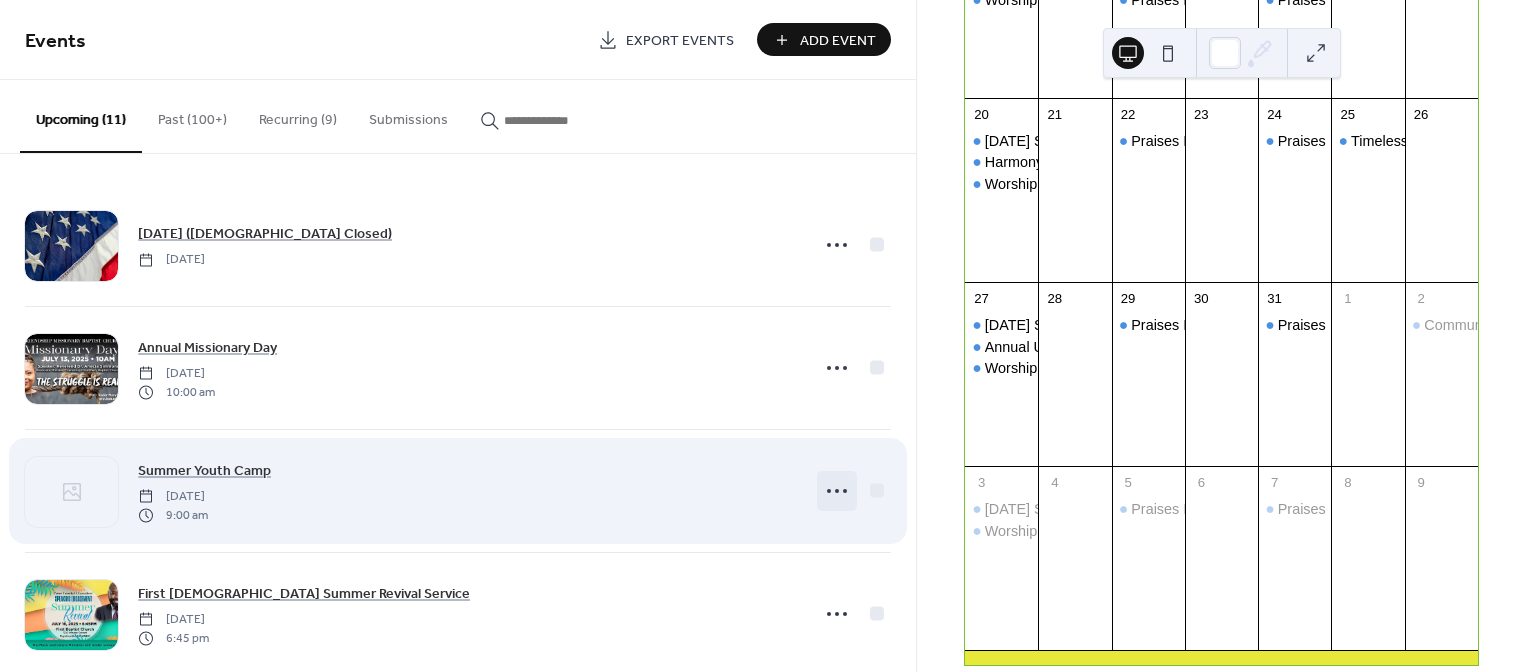 click 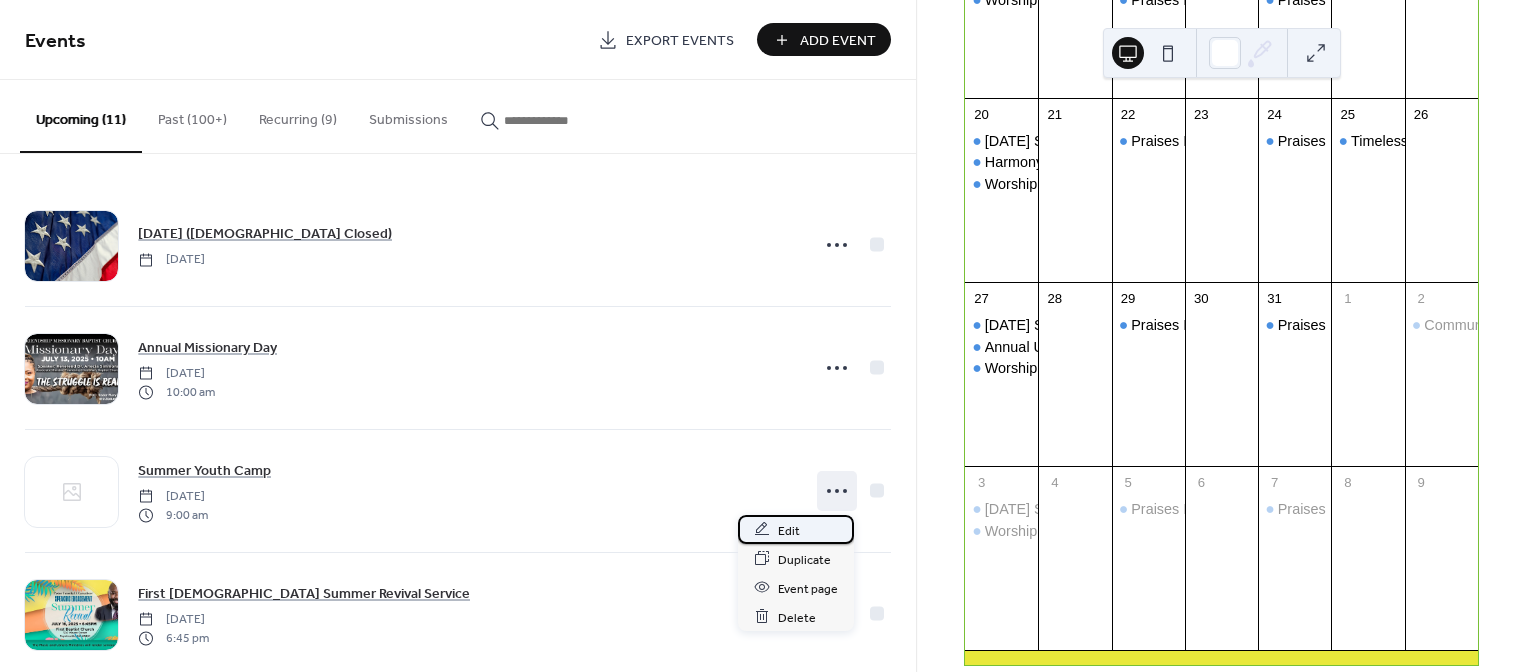 click on "Edit" at bounding box center (789, 530) 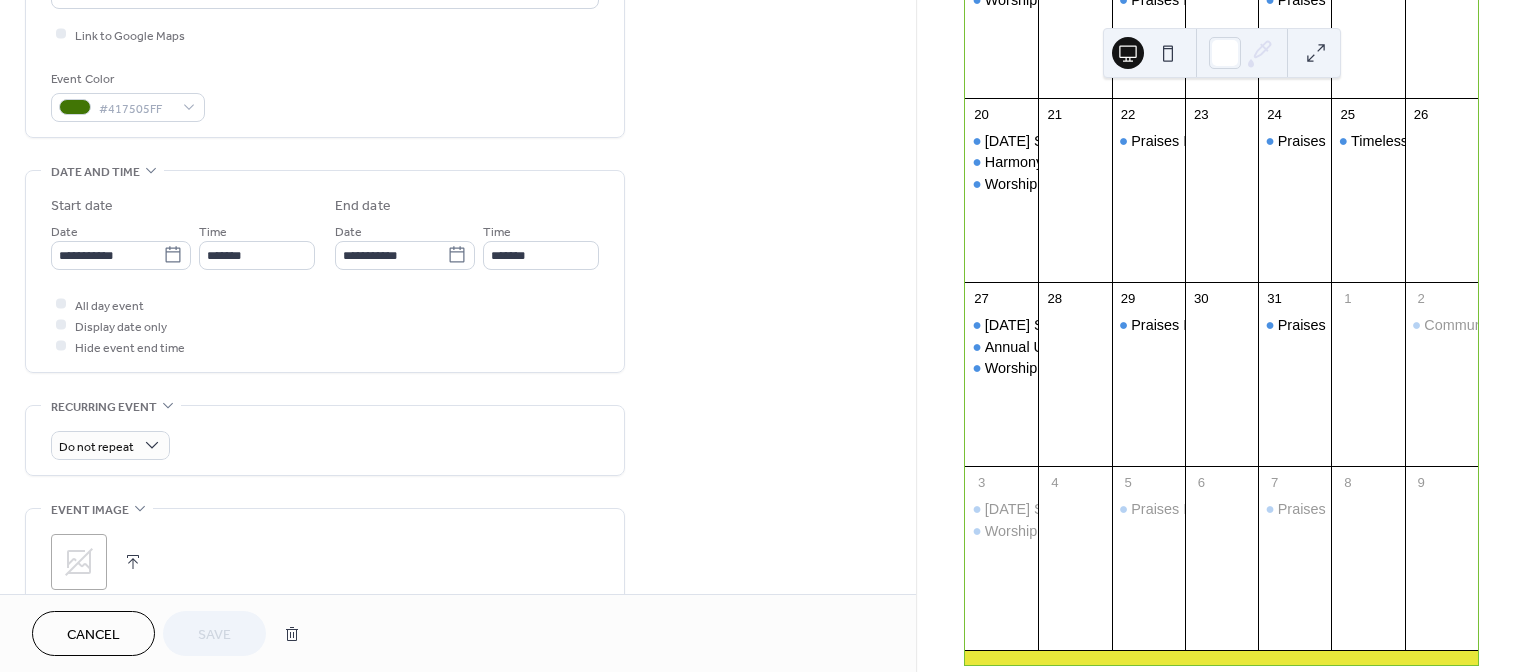 scroll, scrollTop: 661, scrollLeft: 0, axis: vertical 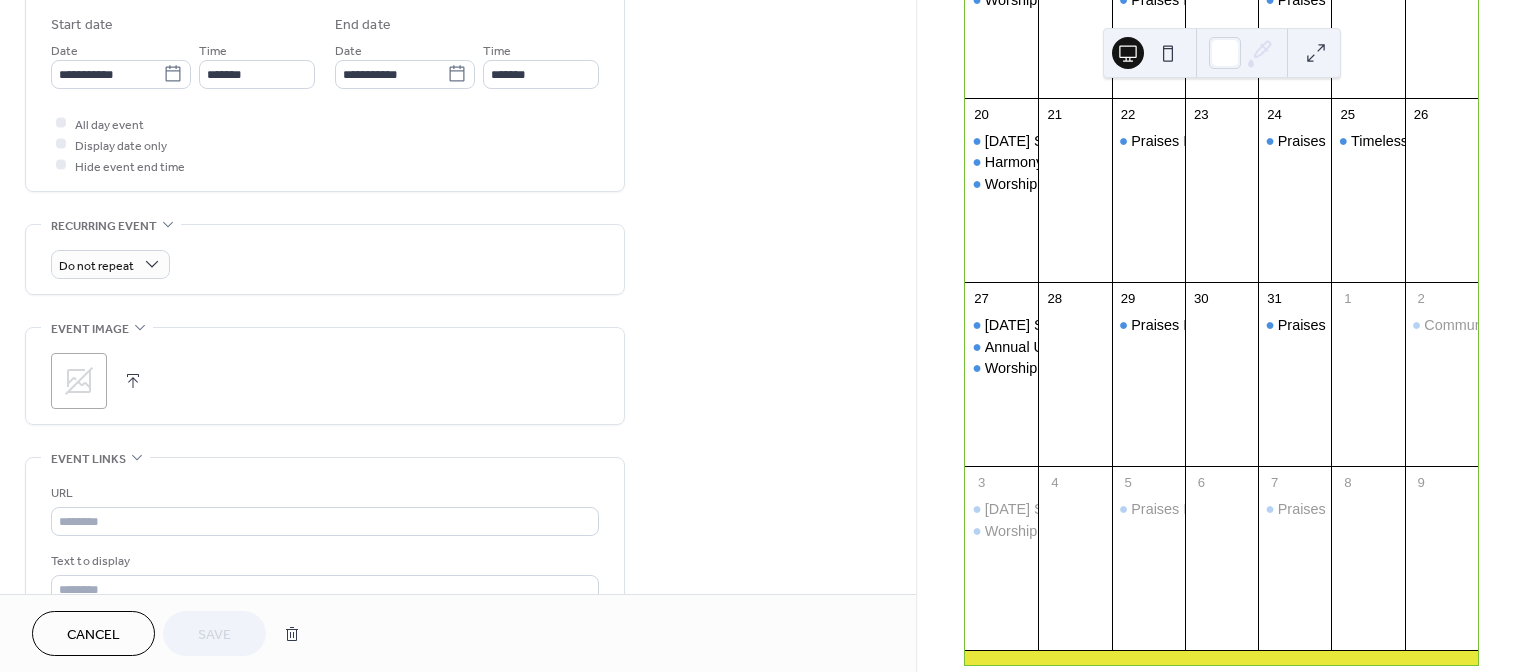 click on ";" at bounding box center [79, 381] 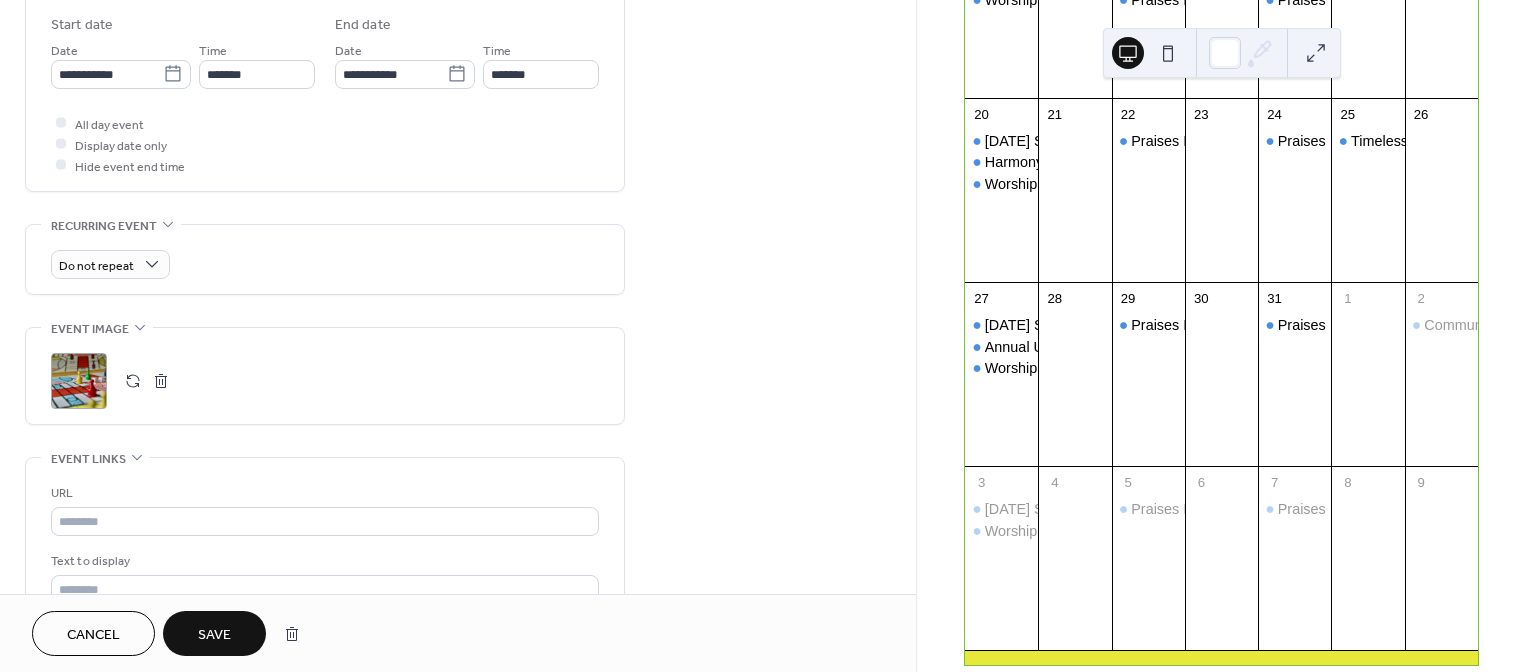 click on "Save" at bounding box center (214, 635) 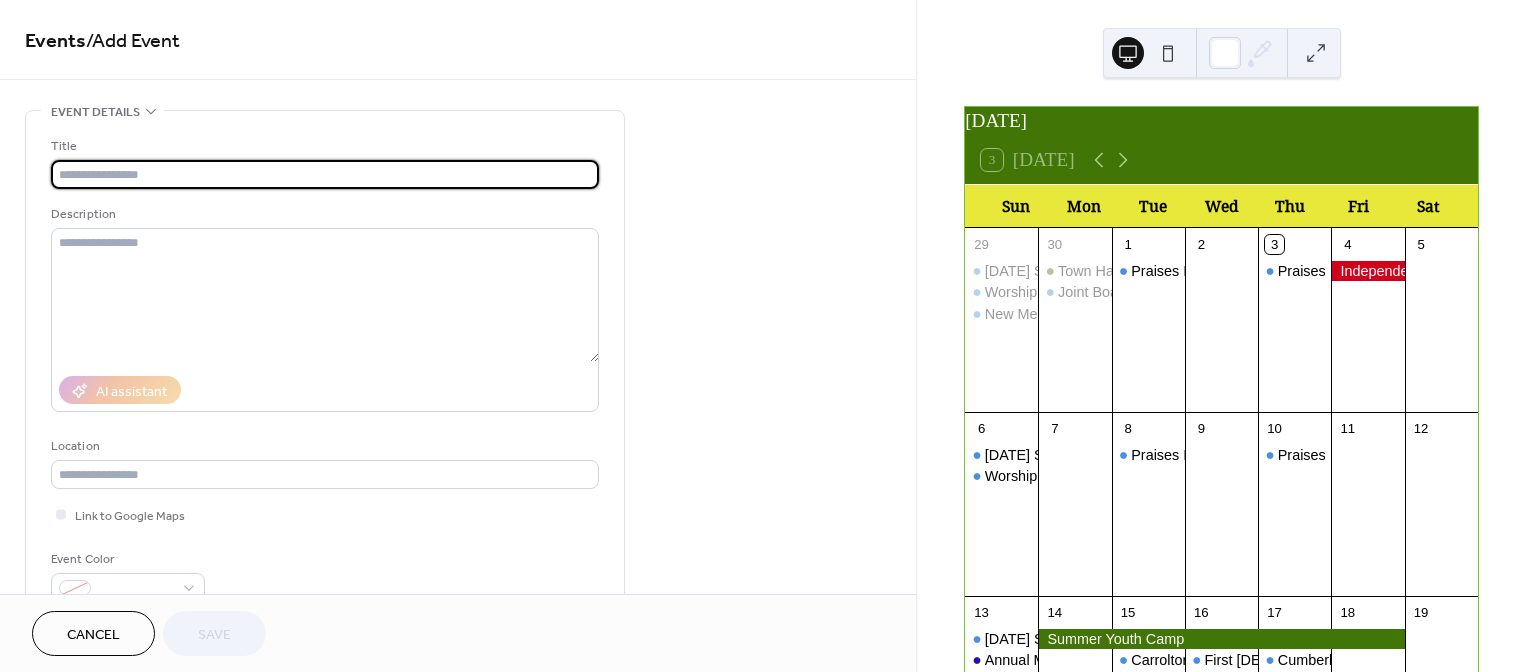 scroll, scrollTop: 0, scrollLeft: 0, axis: both 